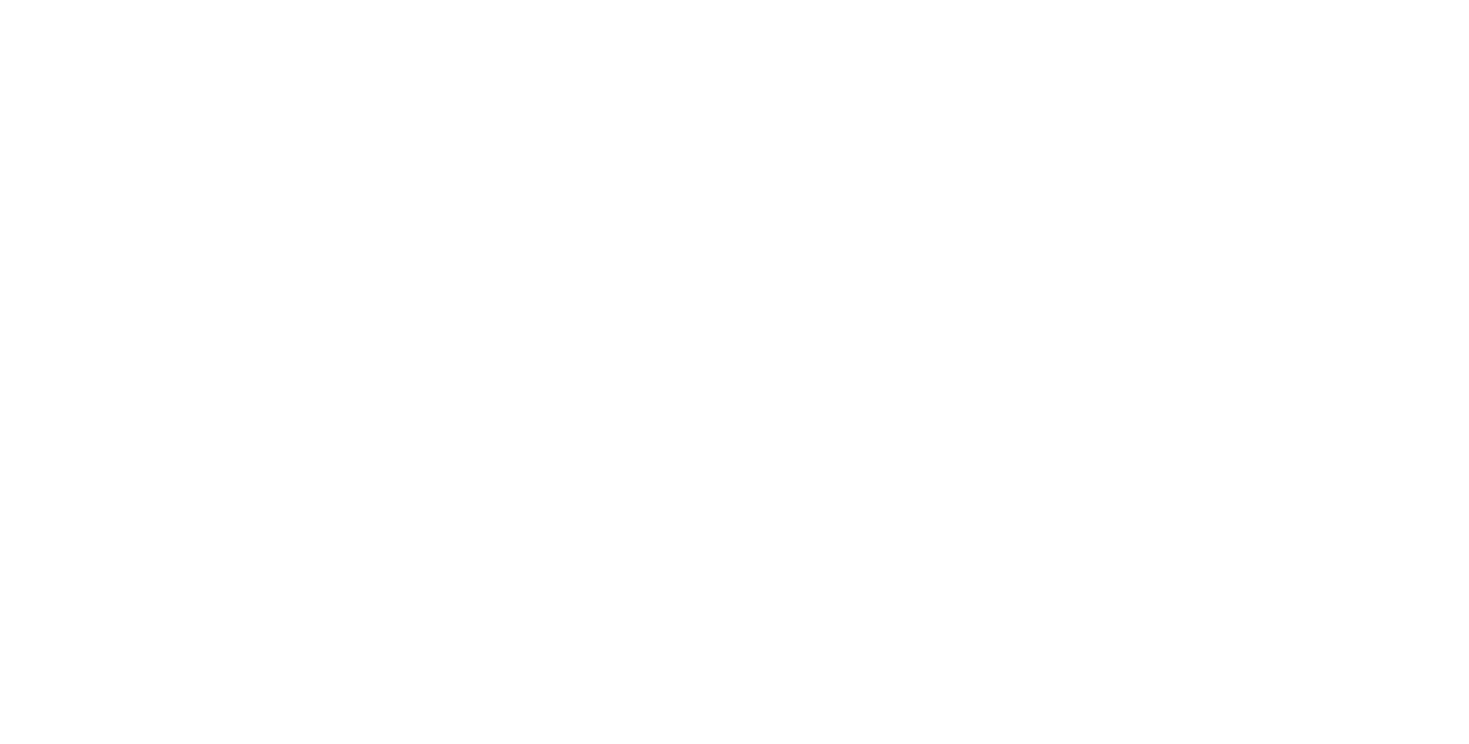 scroll, scrollTop: 0, scrollLeft: 0, axis: both 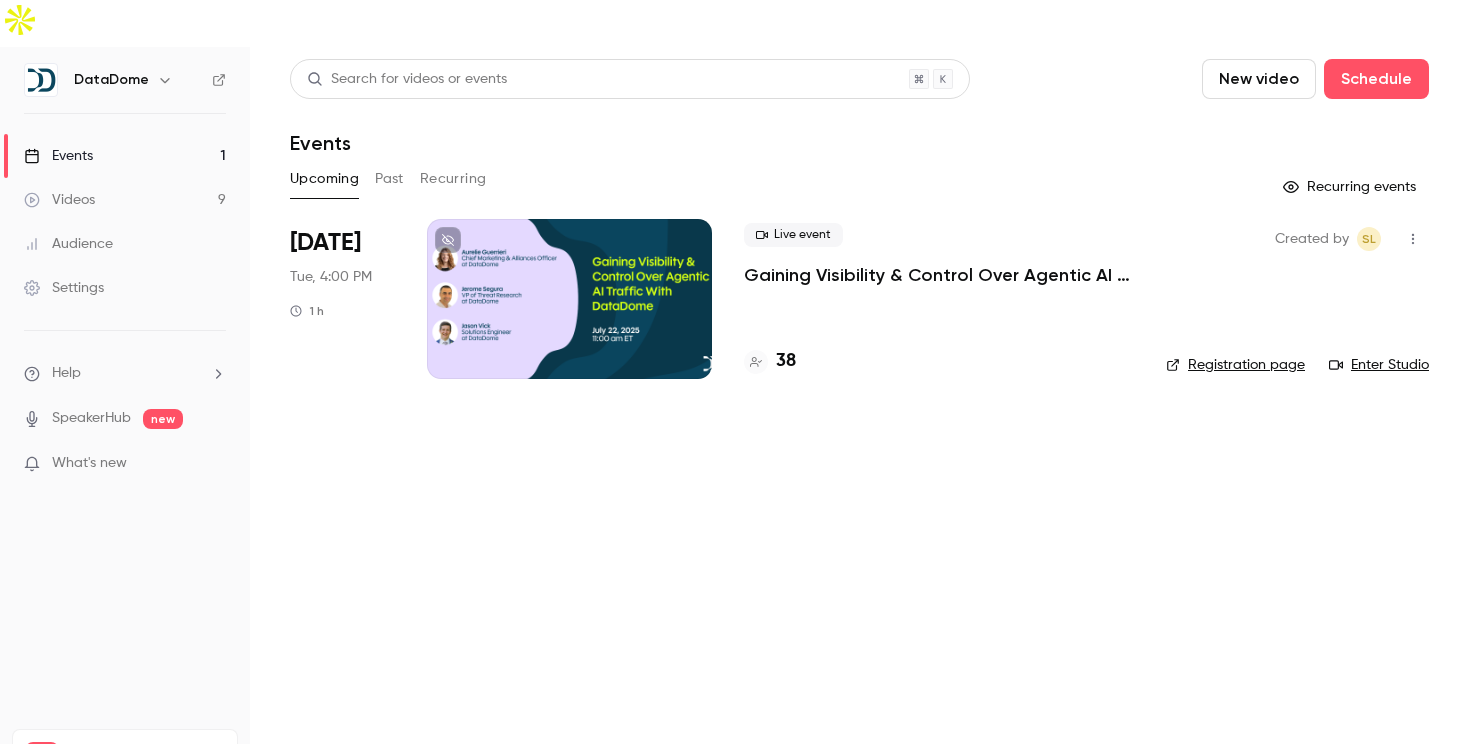 click at bounding box center (569, 299) 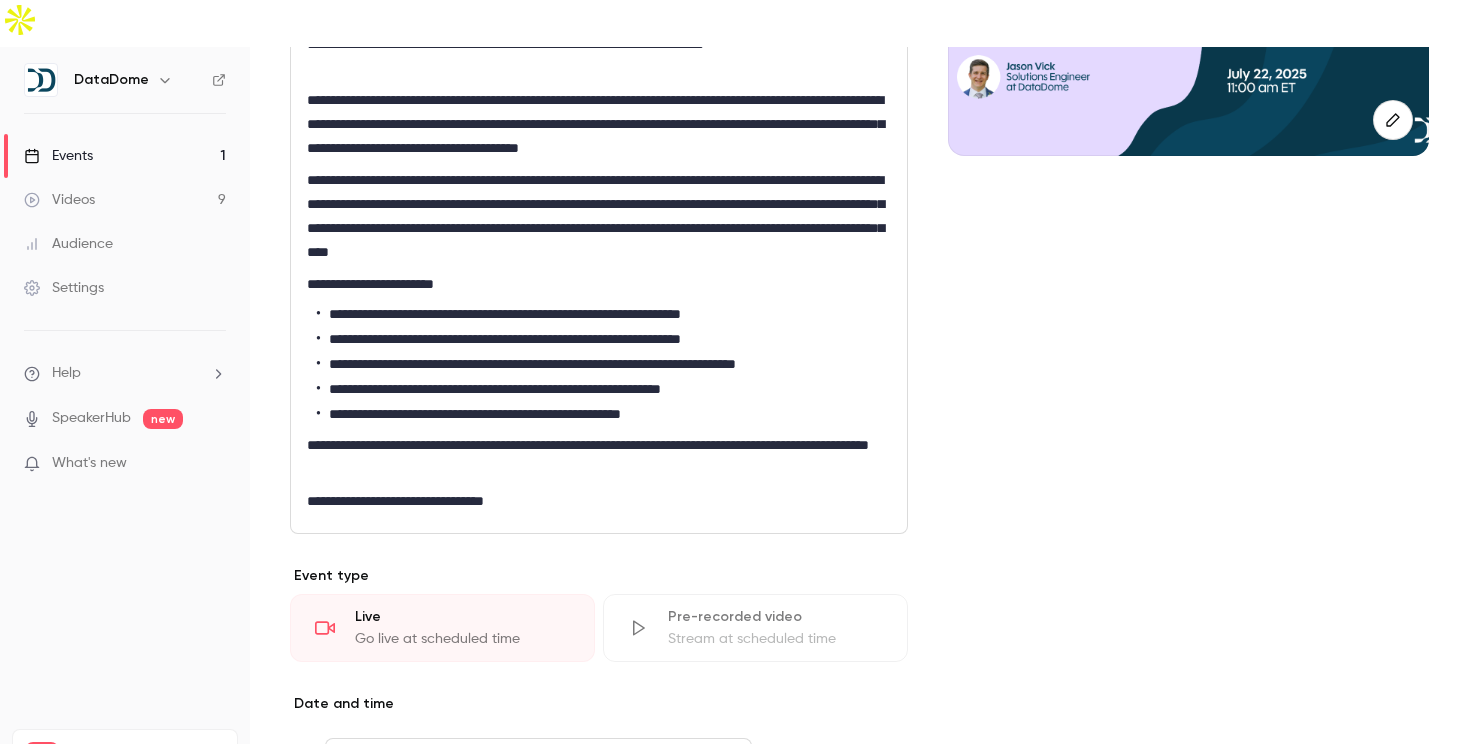 scroll, scrollTop: 759, scrollLeft: 0, axis: vertical 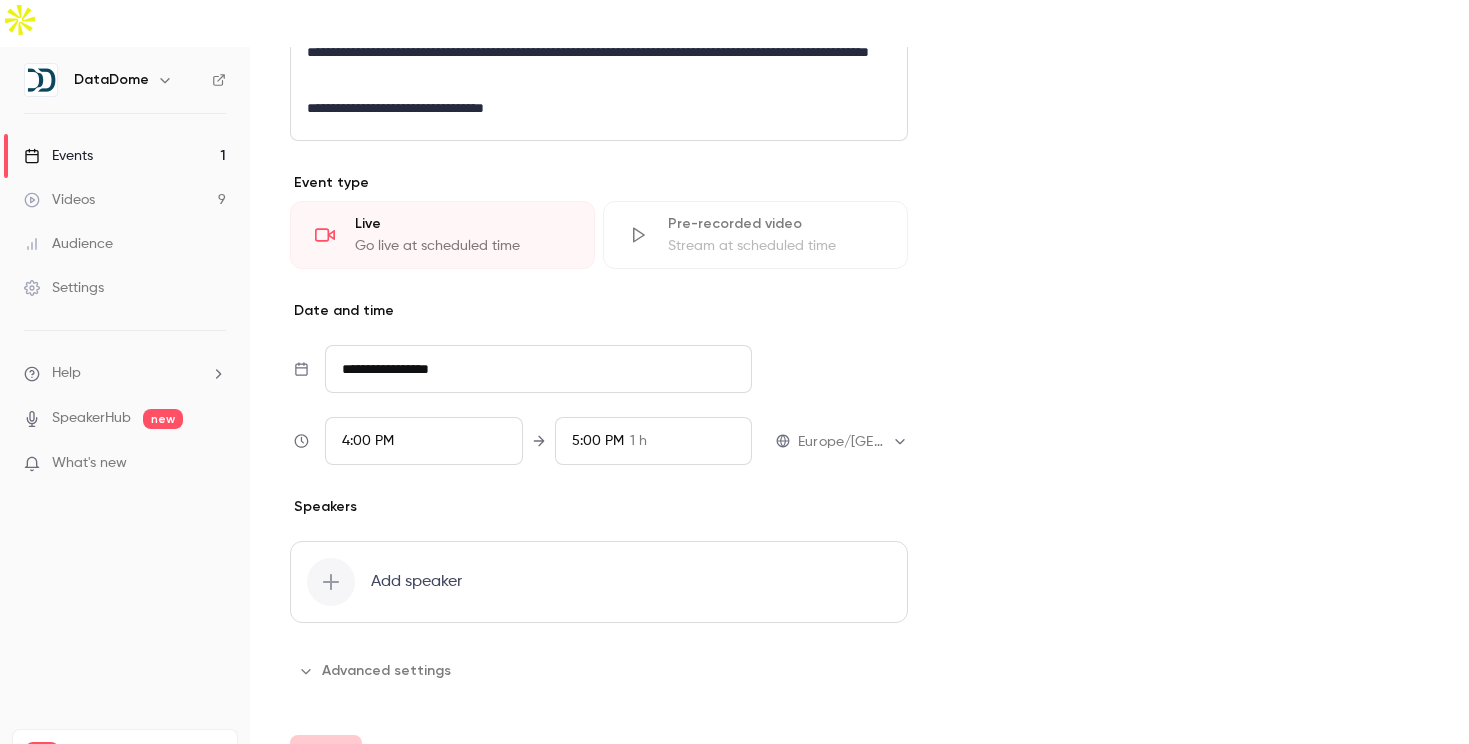 click on "4:00 PM" at bounding box center [424, 441] 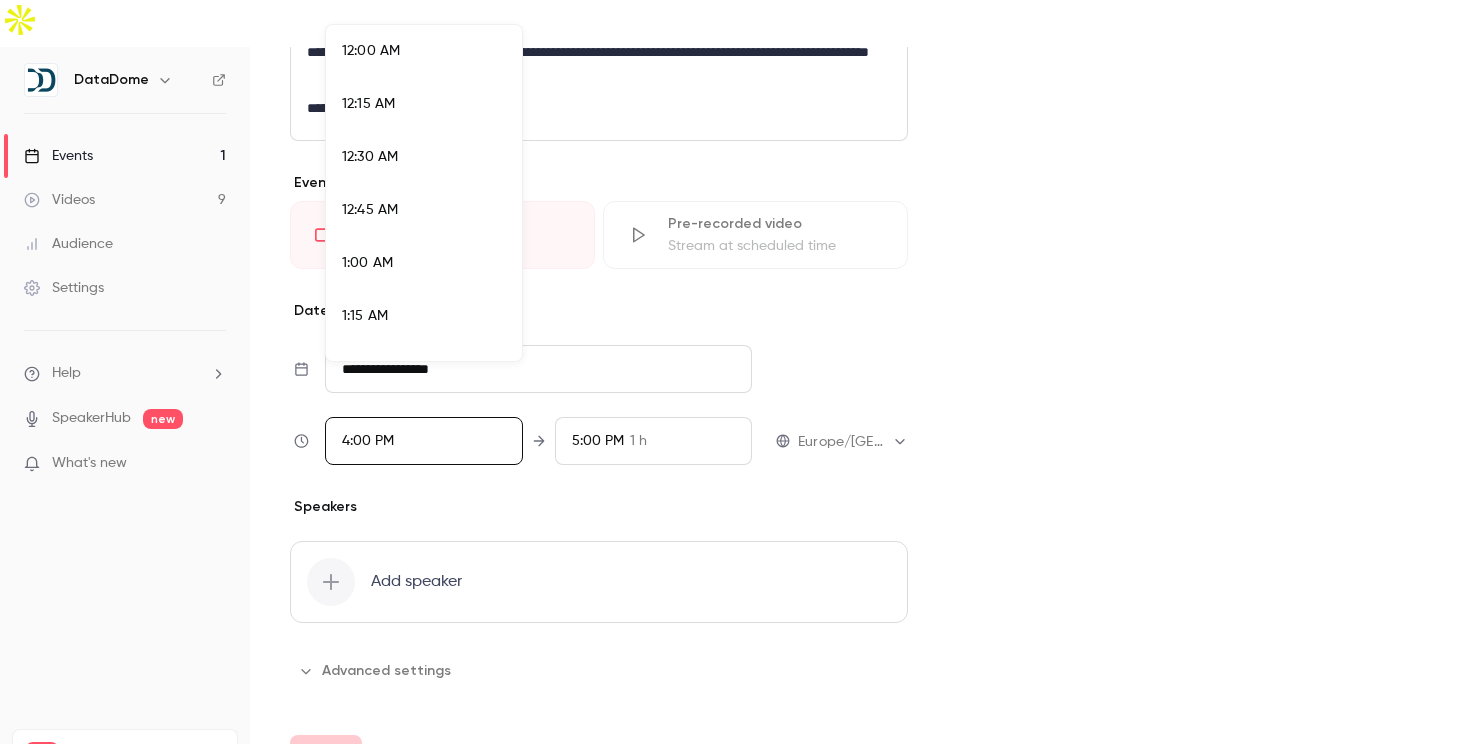 scroll, scrollTop: 3250, scrollLeft: 0, axis: vertical 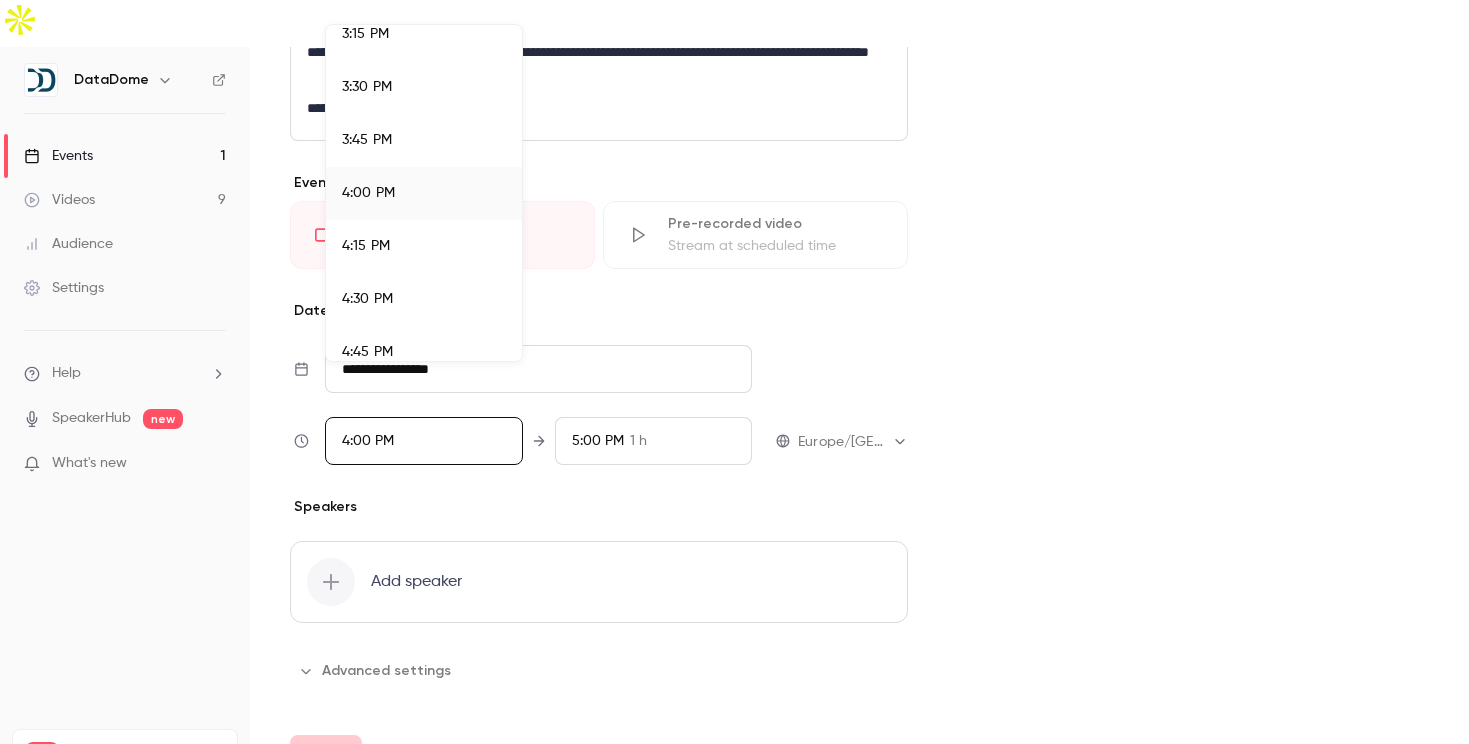 click at bounding box center (734, 372) 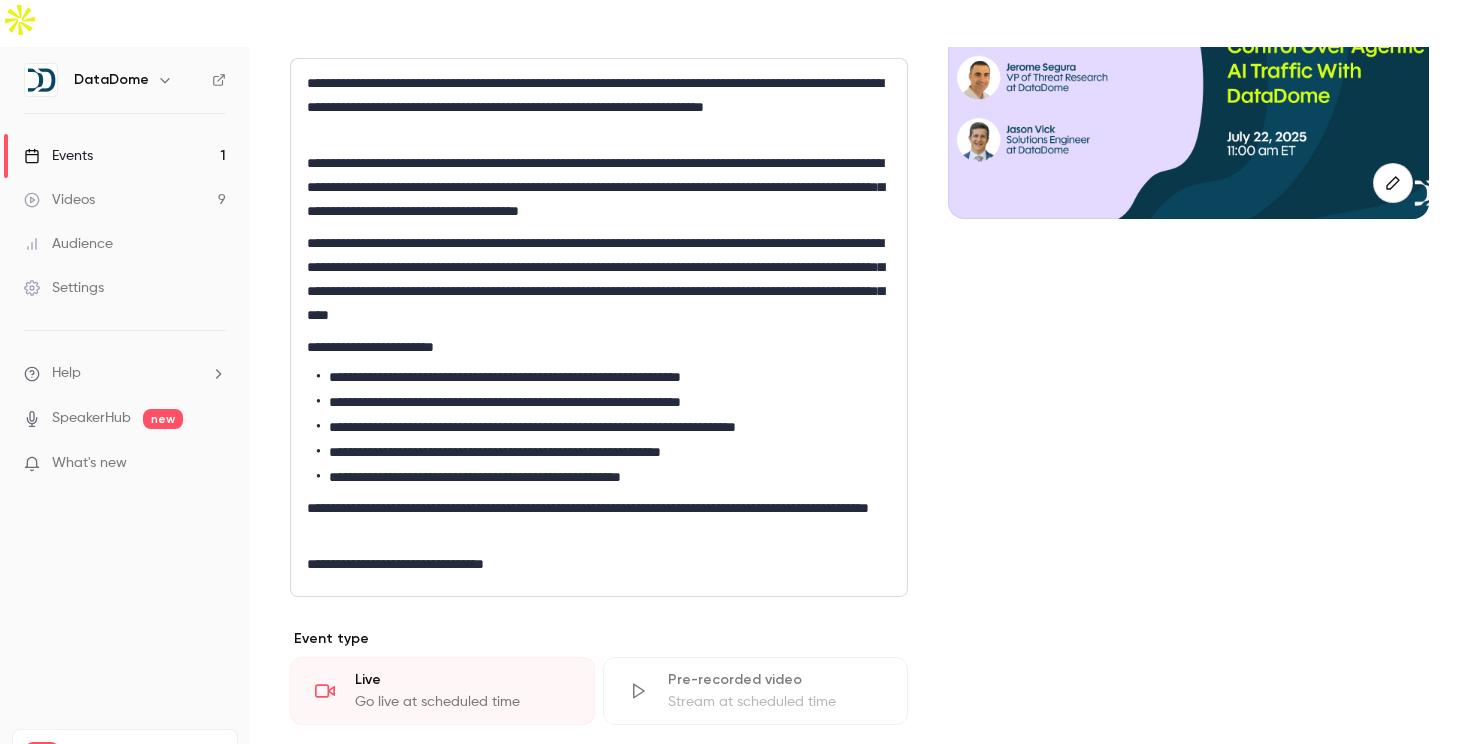 scroll, scrollTop: 759, scrollLeft: 0, axis: vertical 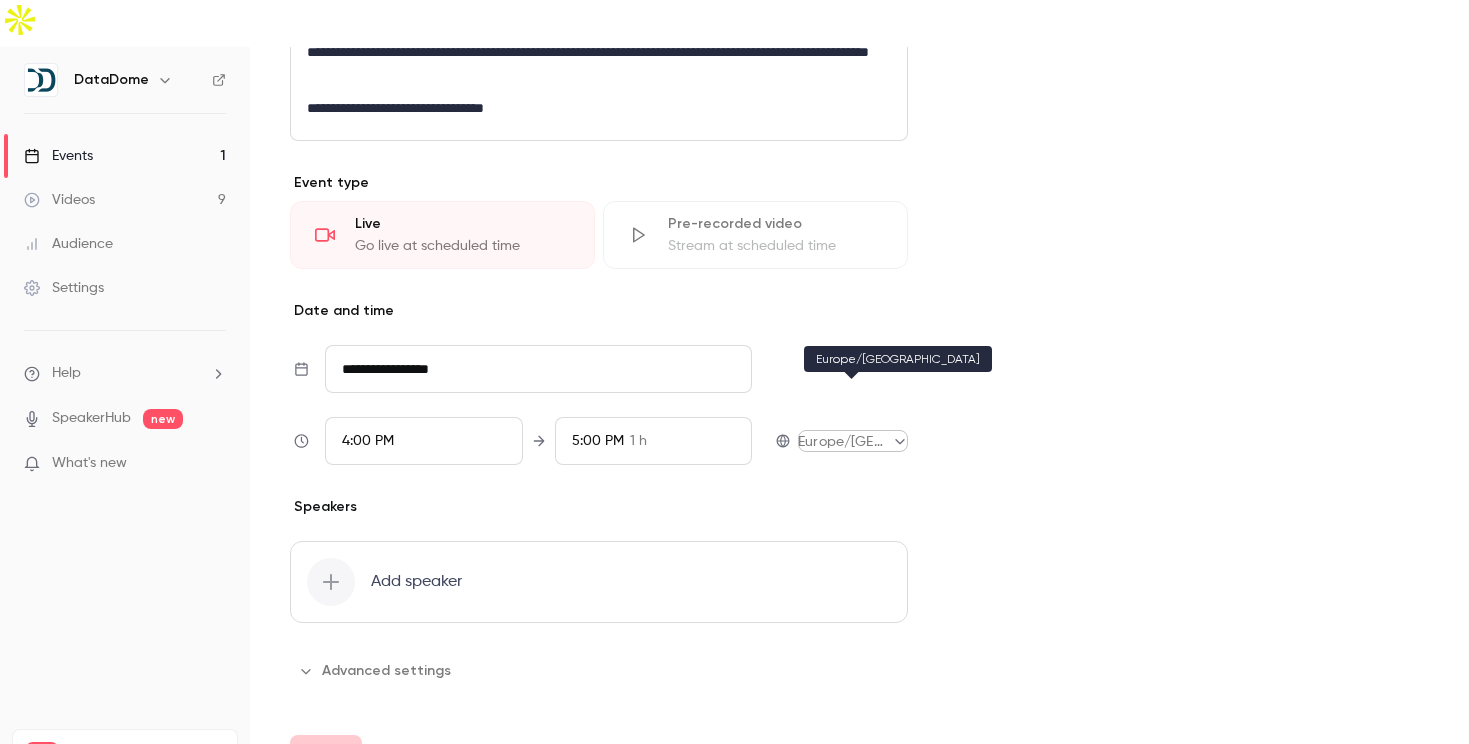 click on "**********" at bounding box center (734, 395) 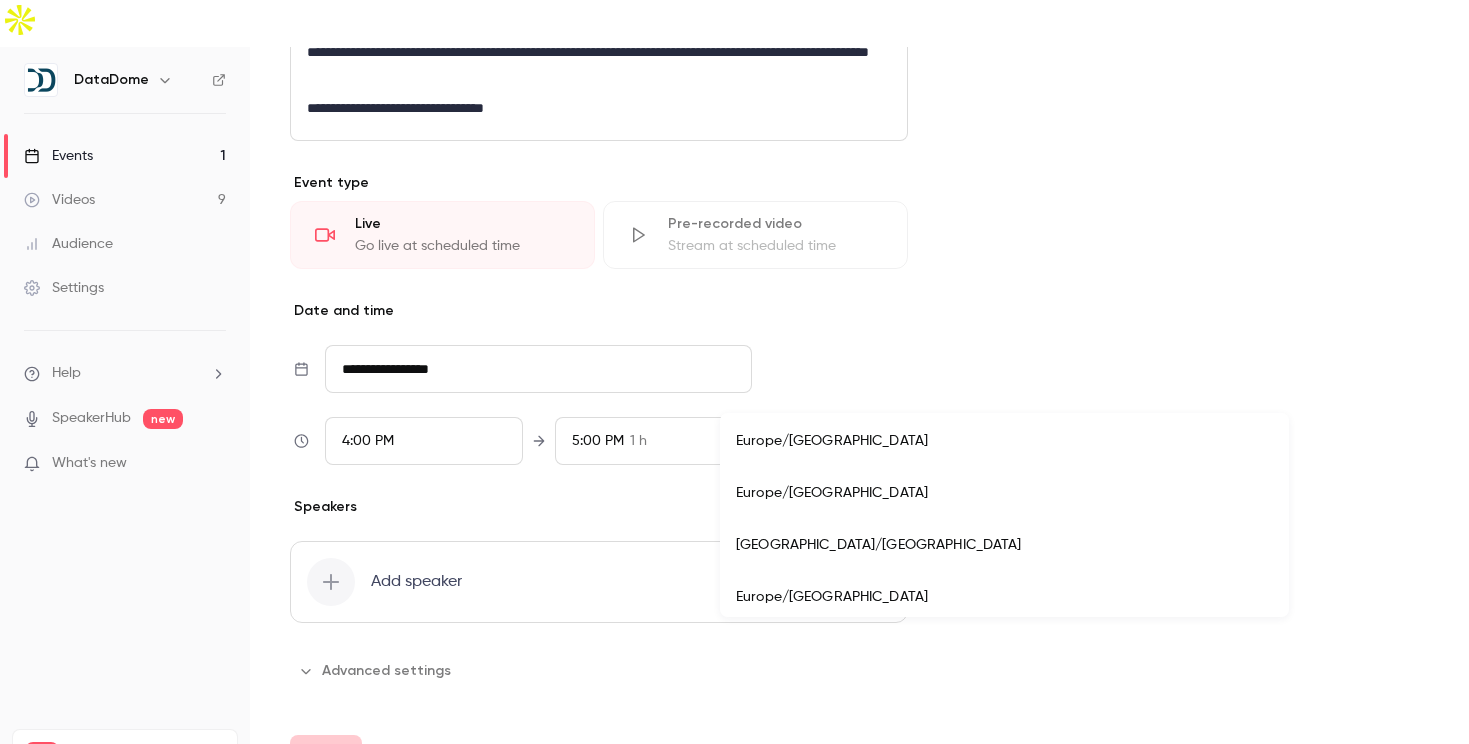 scroll, scrollTop: 17543, scrollLeft: 0, axis: vertical 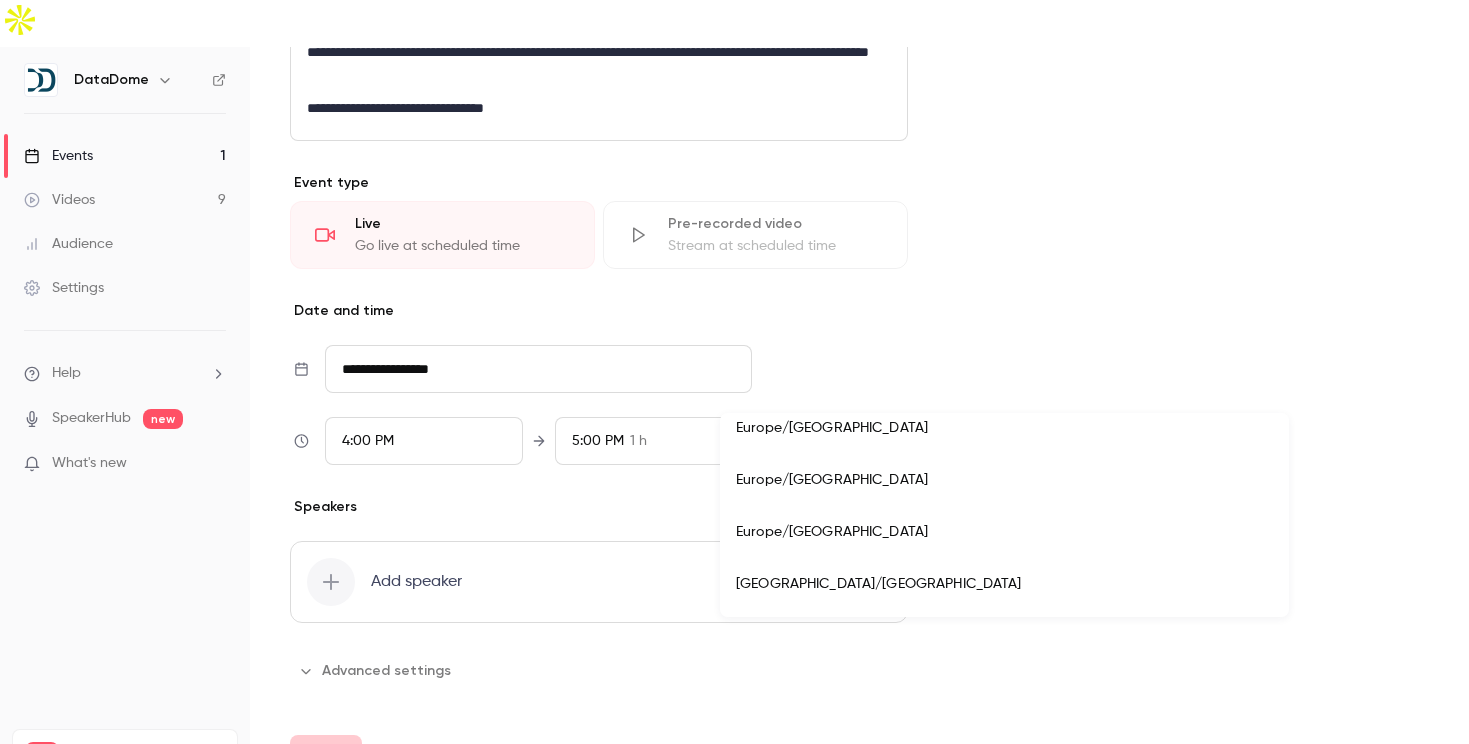 click at bounding box center [734, 372] 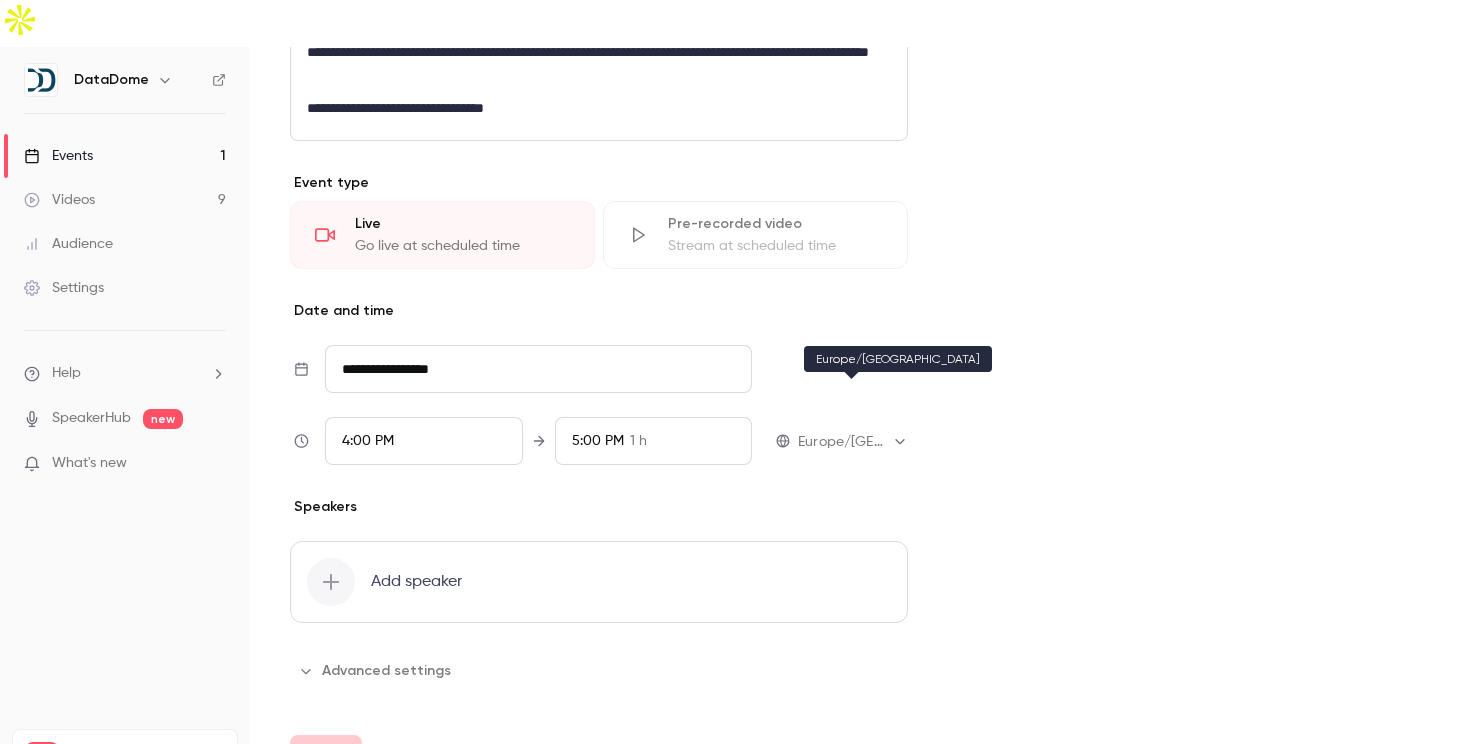 click on "**********" at bounding box center (734, 395) 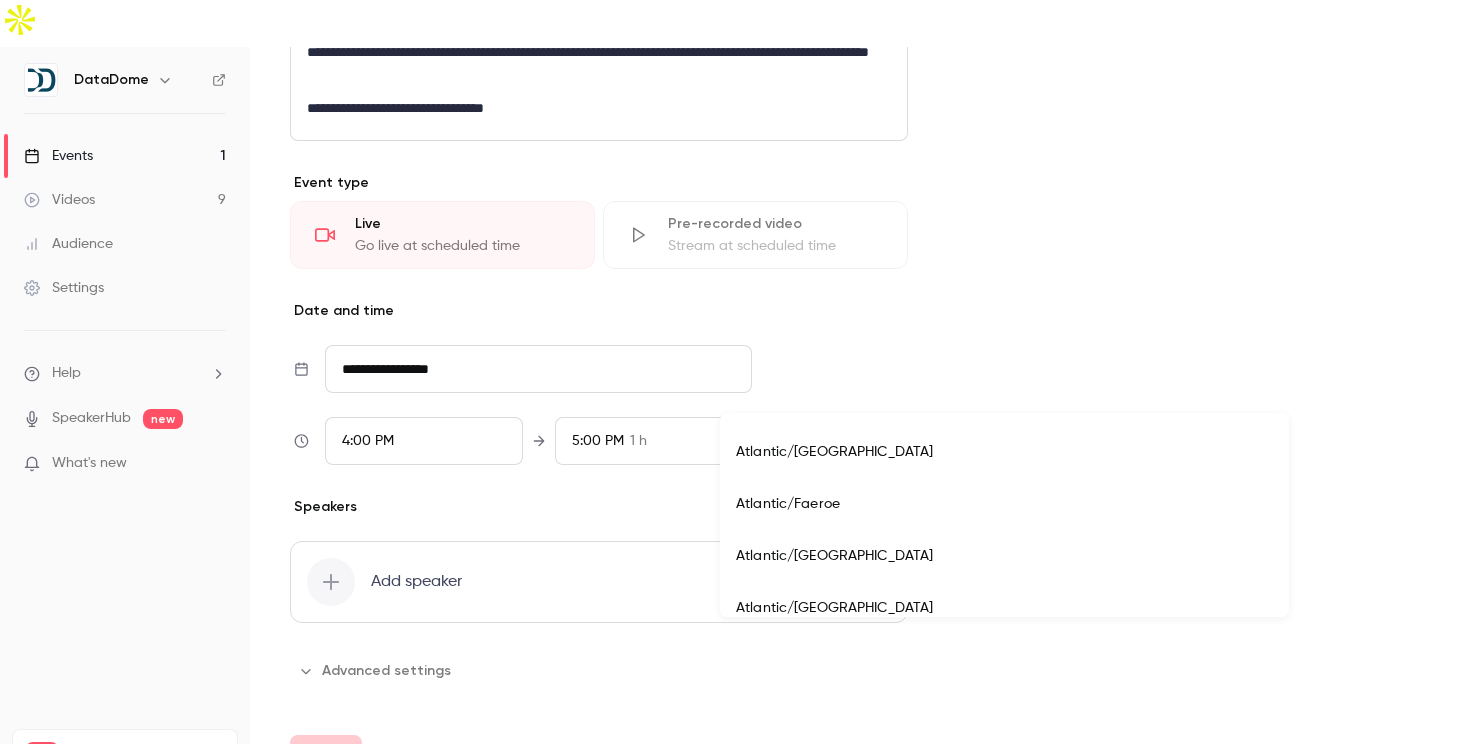 scroll, scrollTop: 15058, scrollLeft: 0, axis: vertical 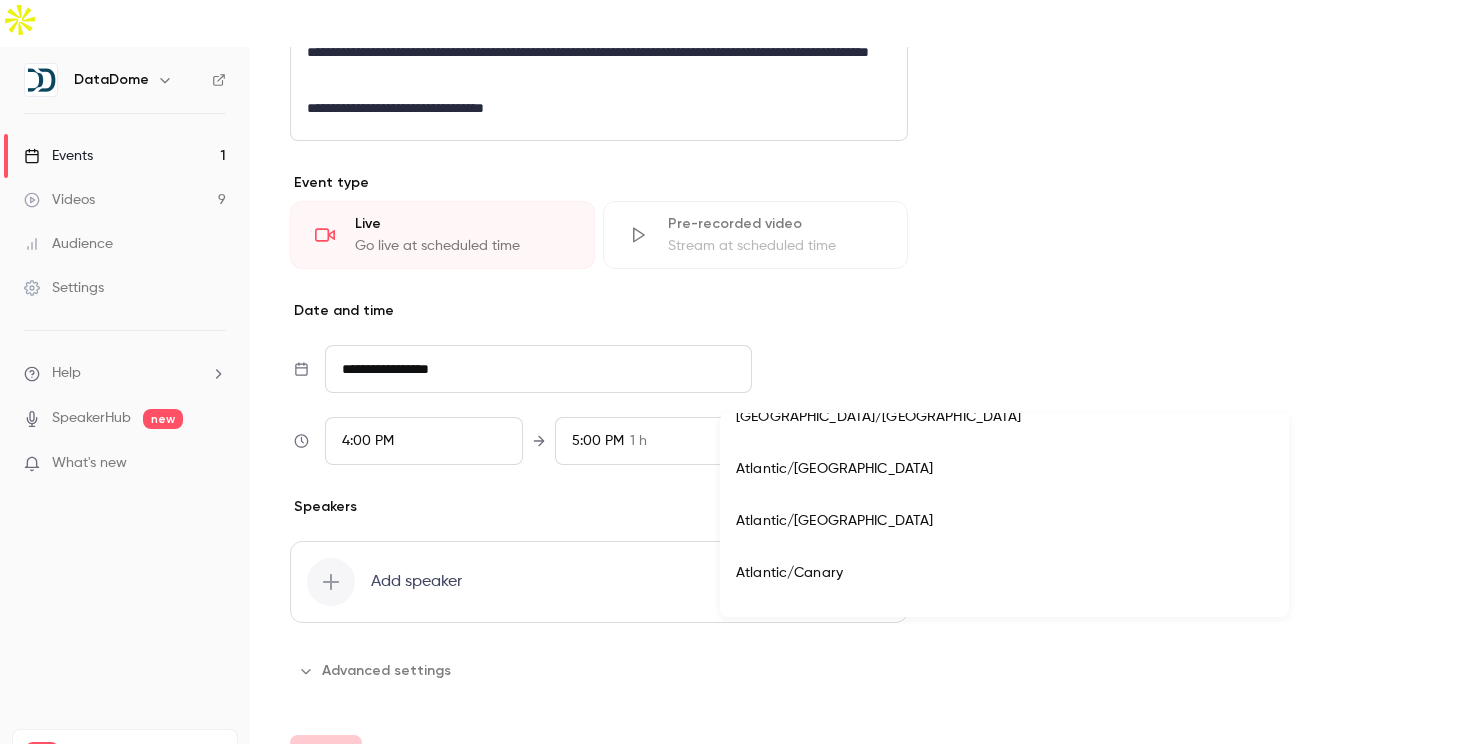 click at bounding box center (734, 372) 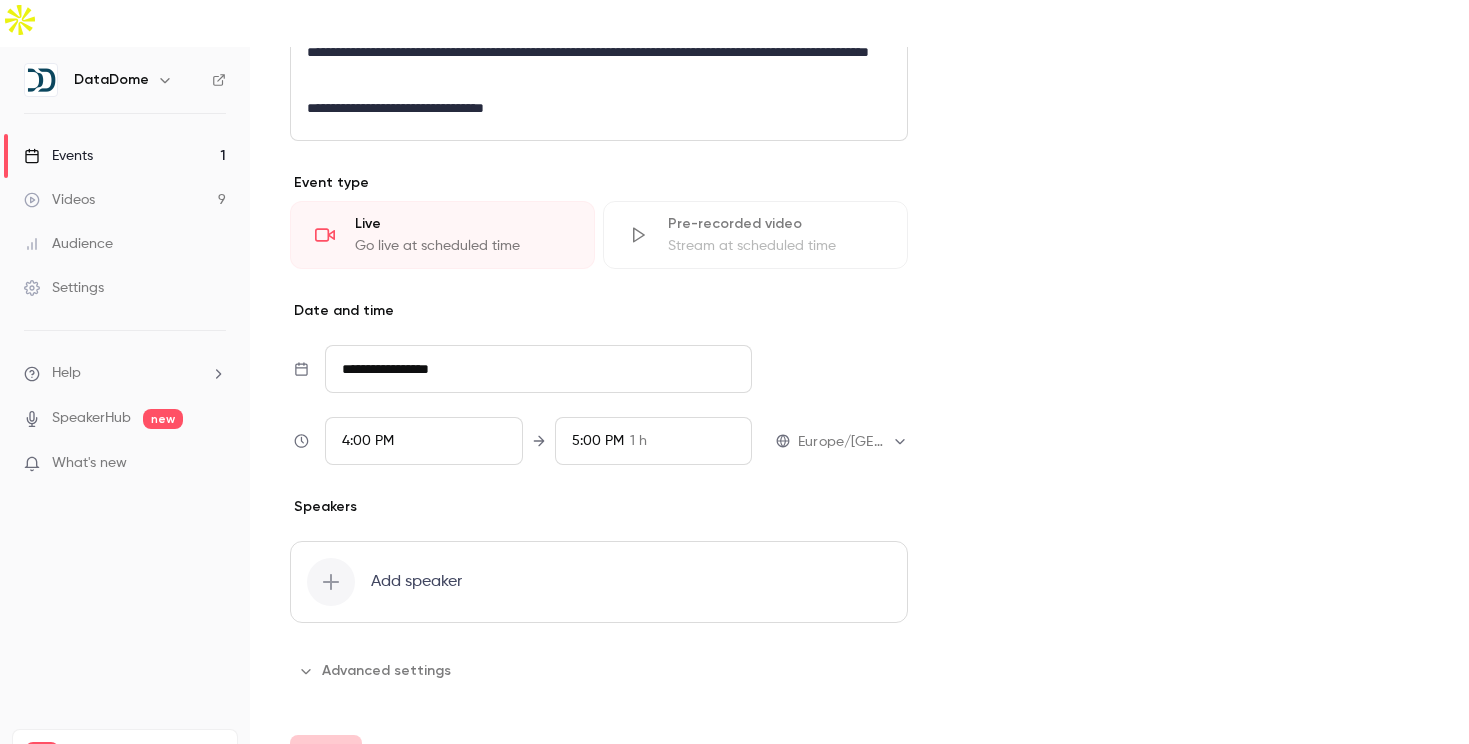 click on "4:00 PM" at bounding box center [368, 441] 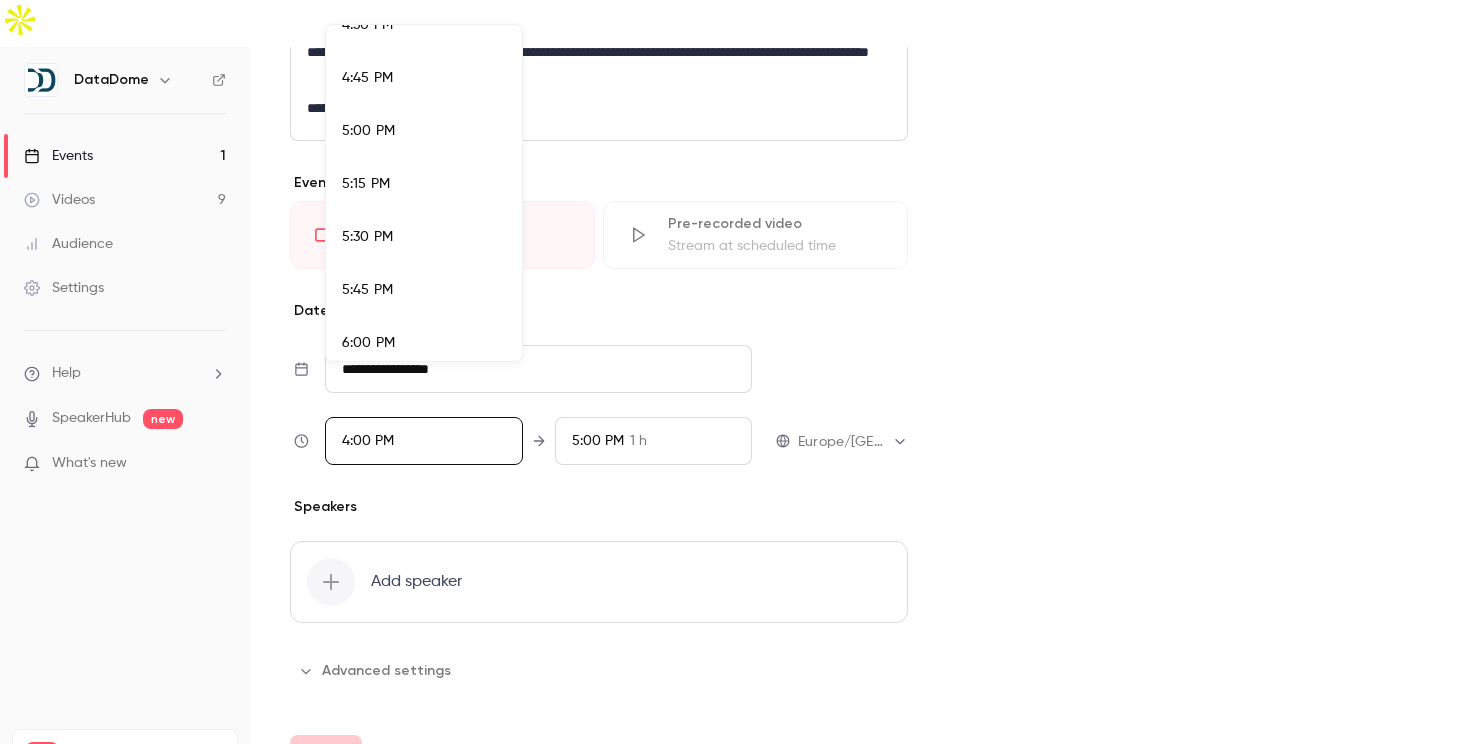 scroll, scrollTop: 3526, scrollLeft: 0, axis: vertical 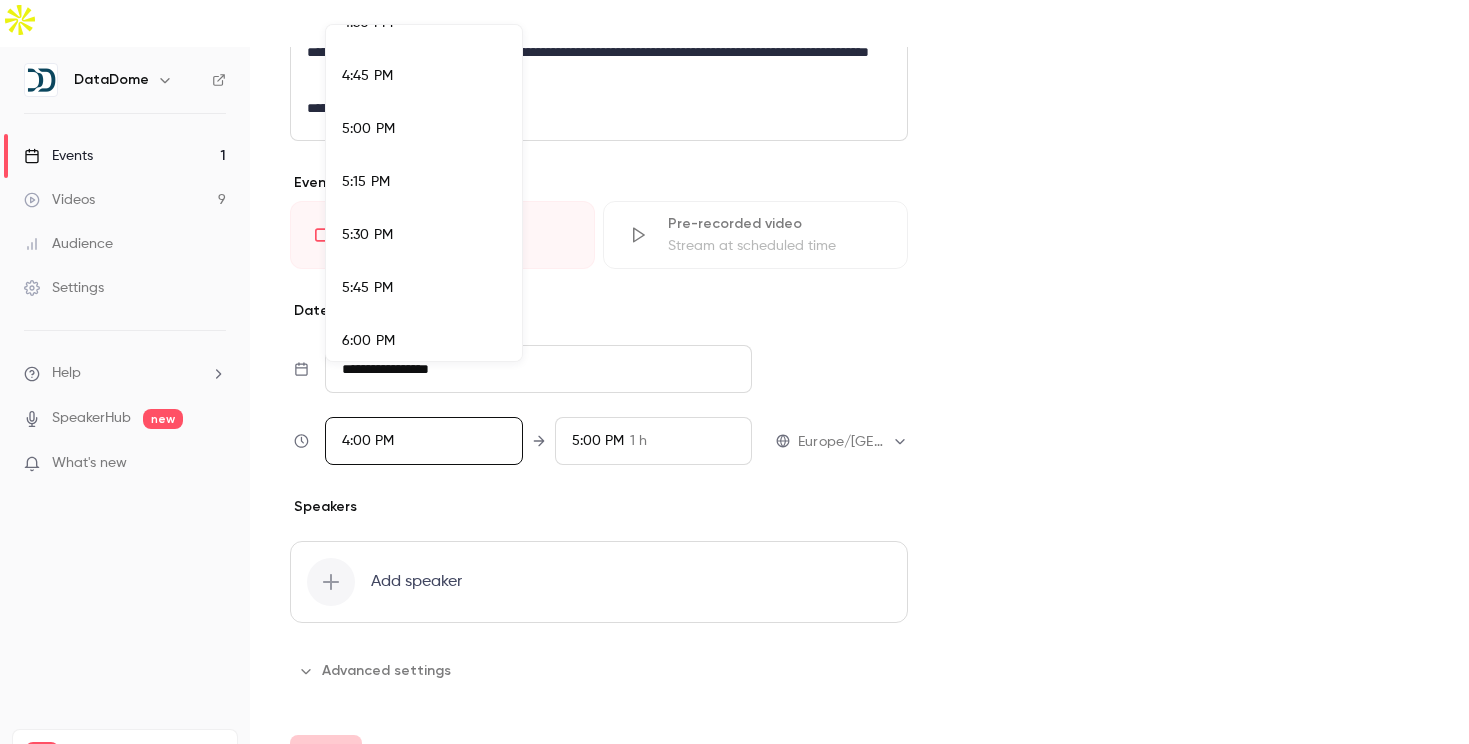 click on "5:00 PM" at bounding box center (424, 129) 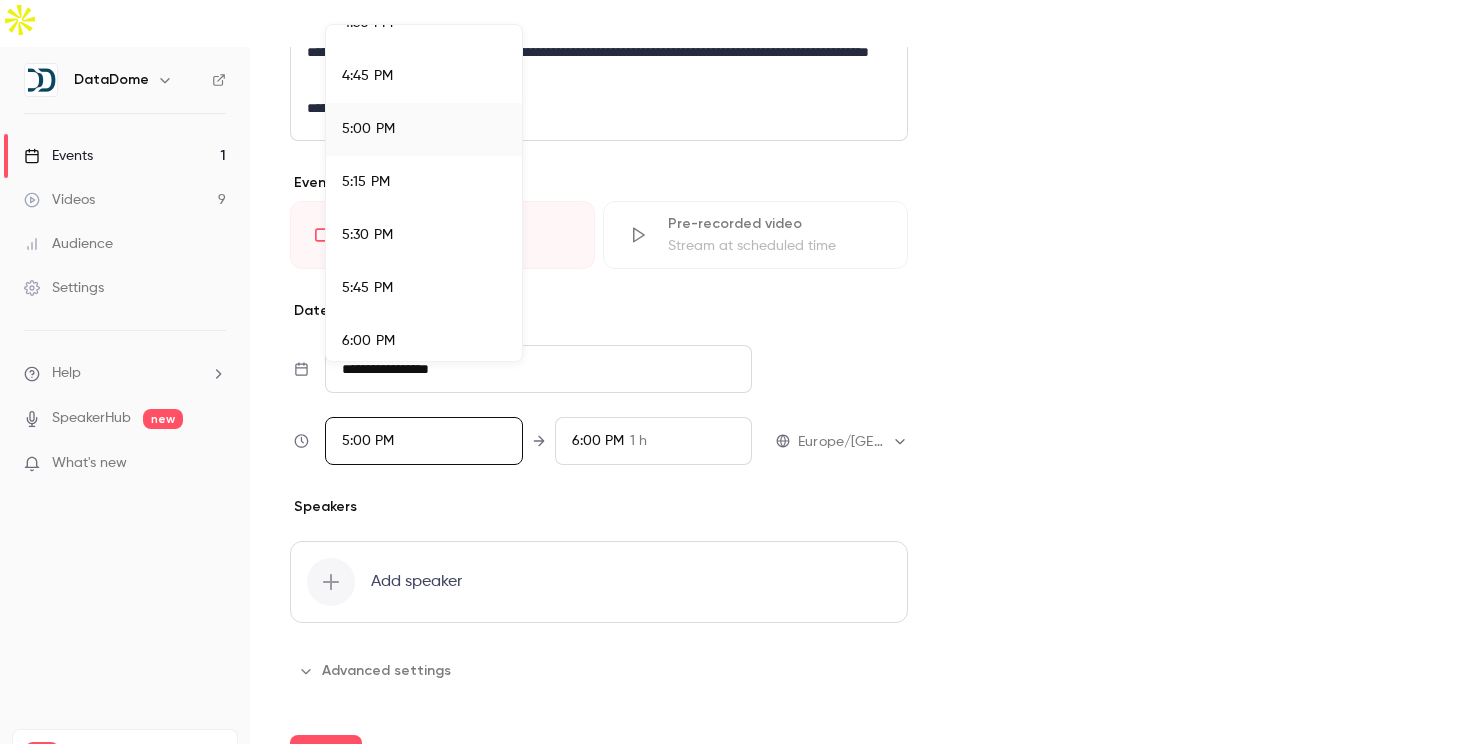 click at bounding box center [734, 372] 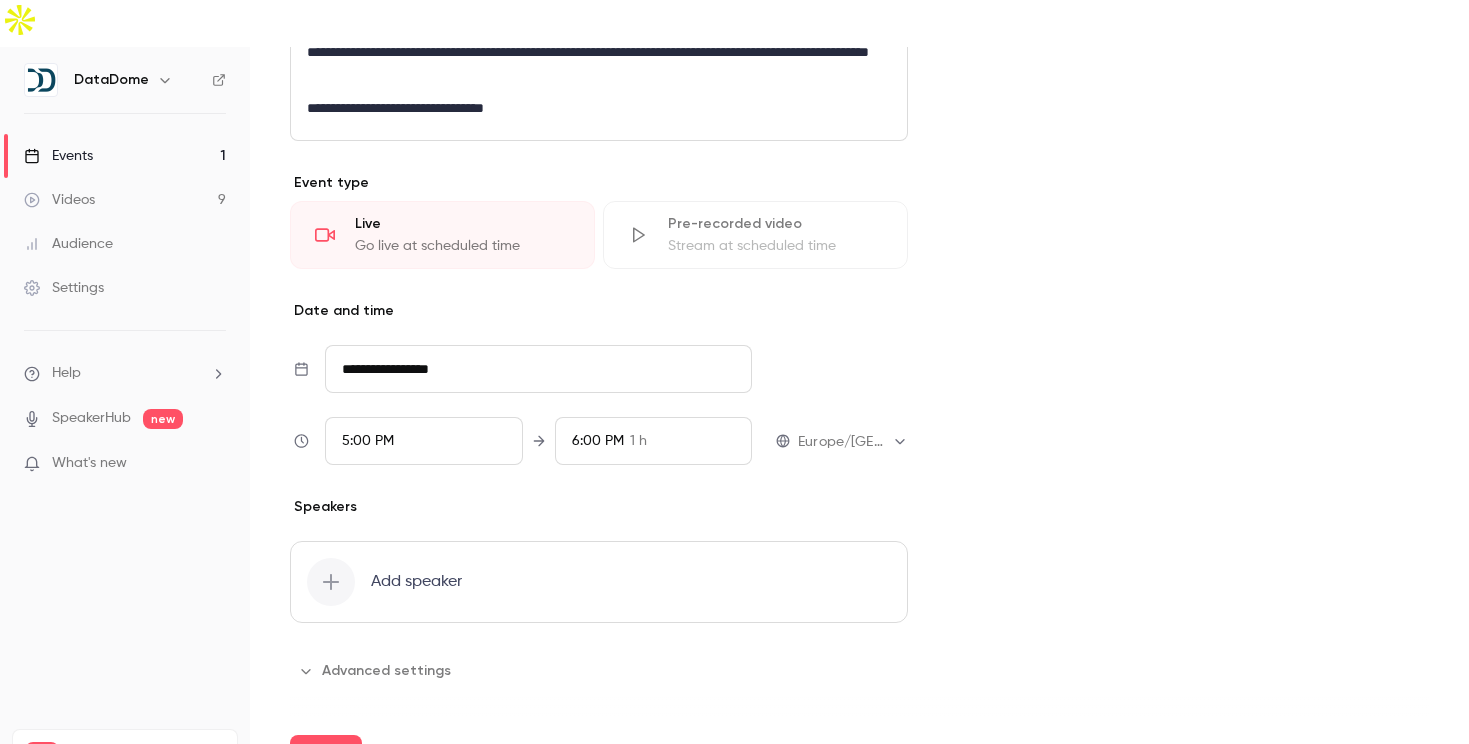 scroll, scrollTop: 3250, scrollLeft: 0, axis: vertical 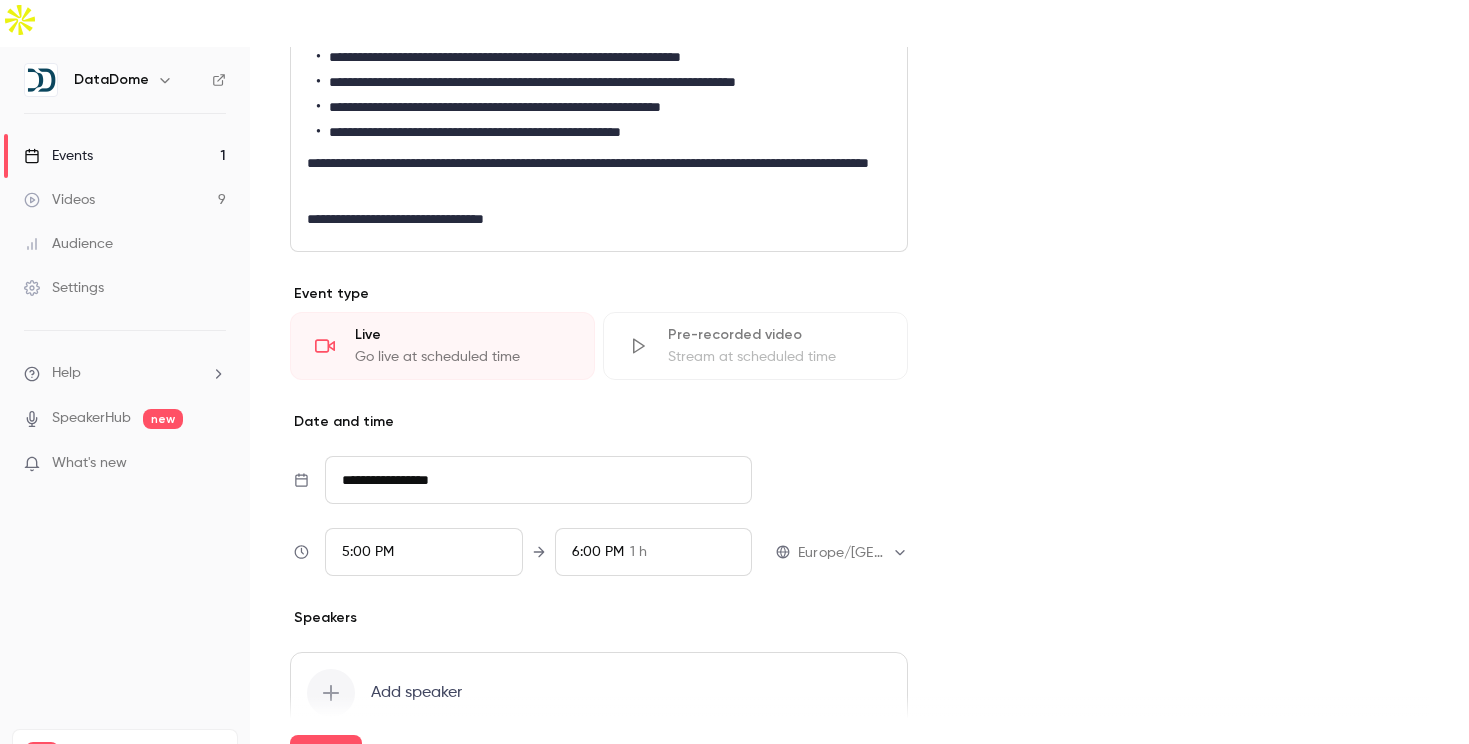 click on "6:00 PM 1 h" at bounding box center (654, 552) 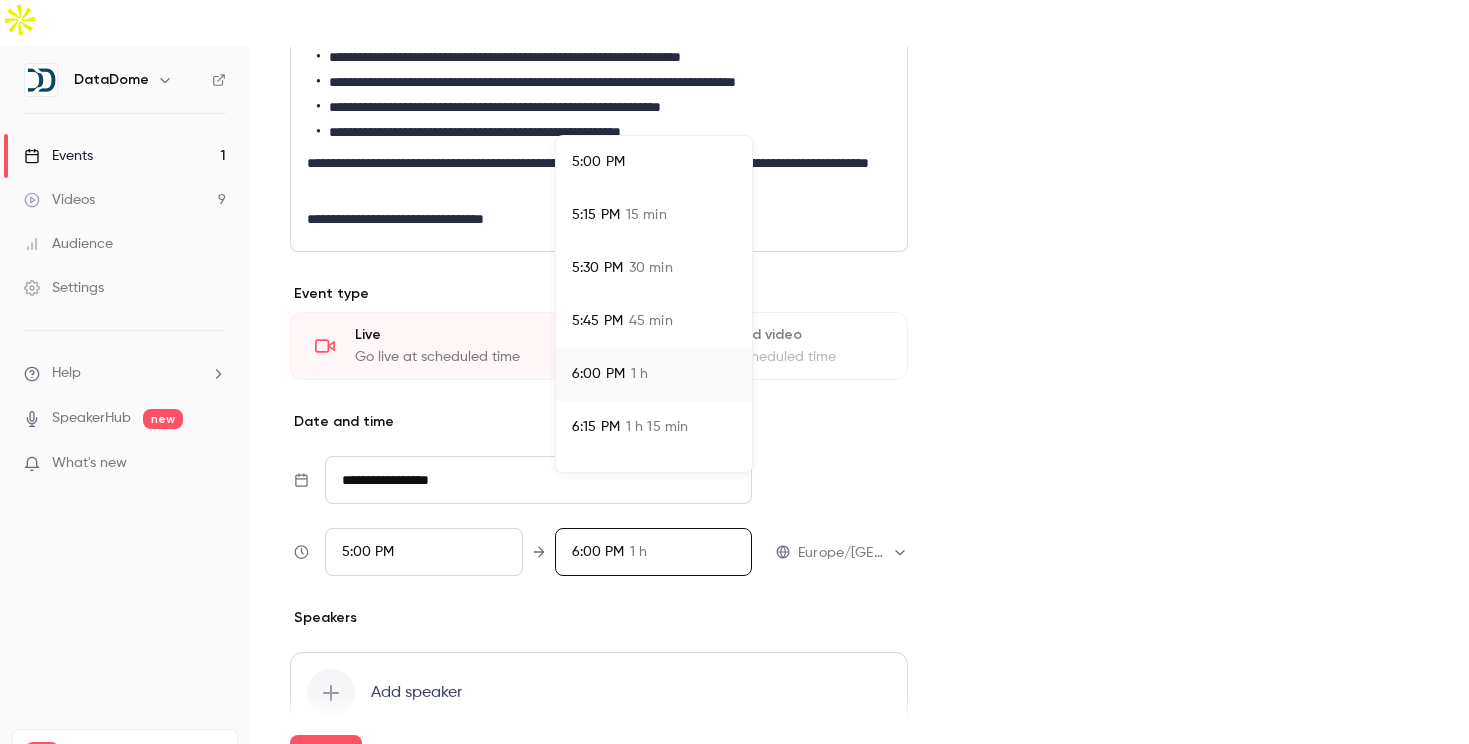 click on "45 min" at bounding box center (651, 321) 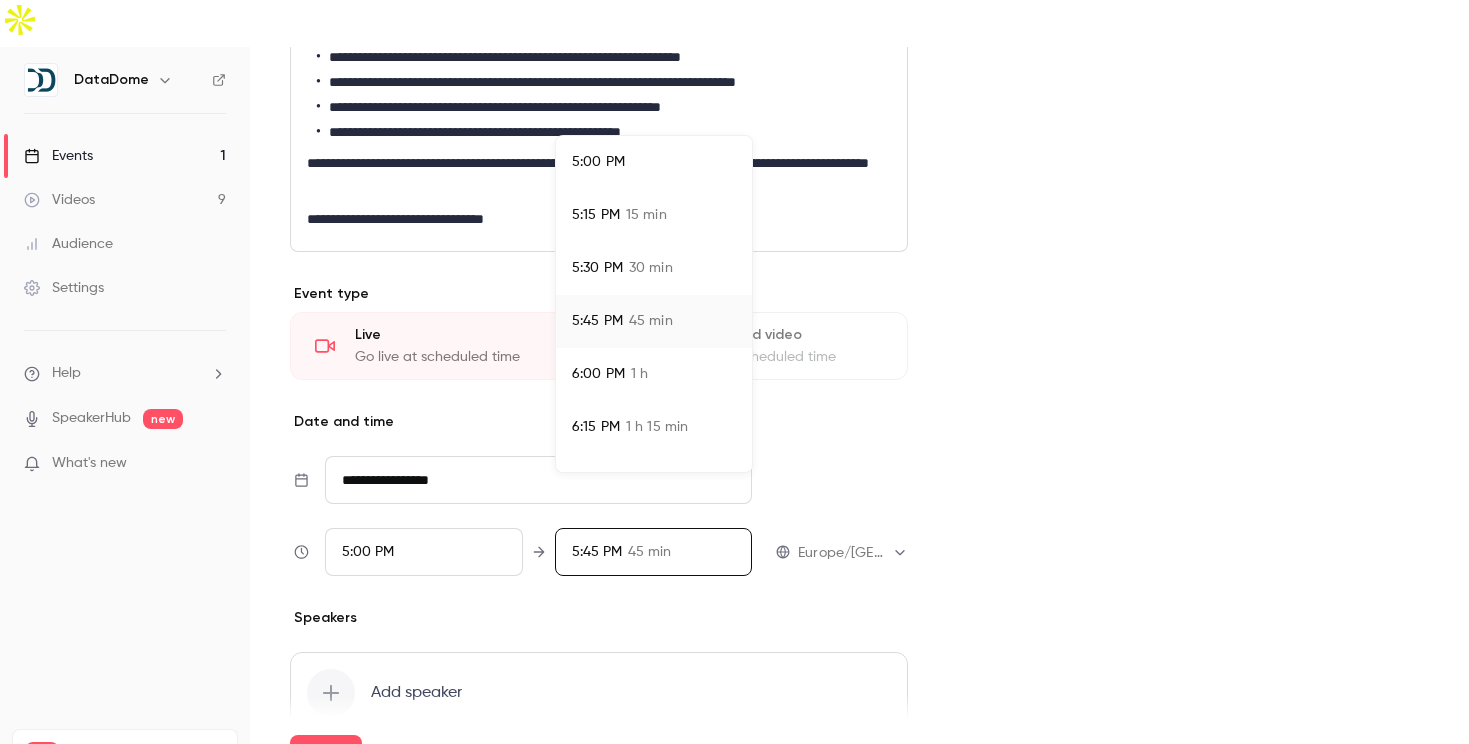 click at bounding box center [734, 372] 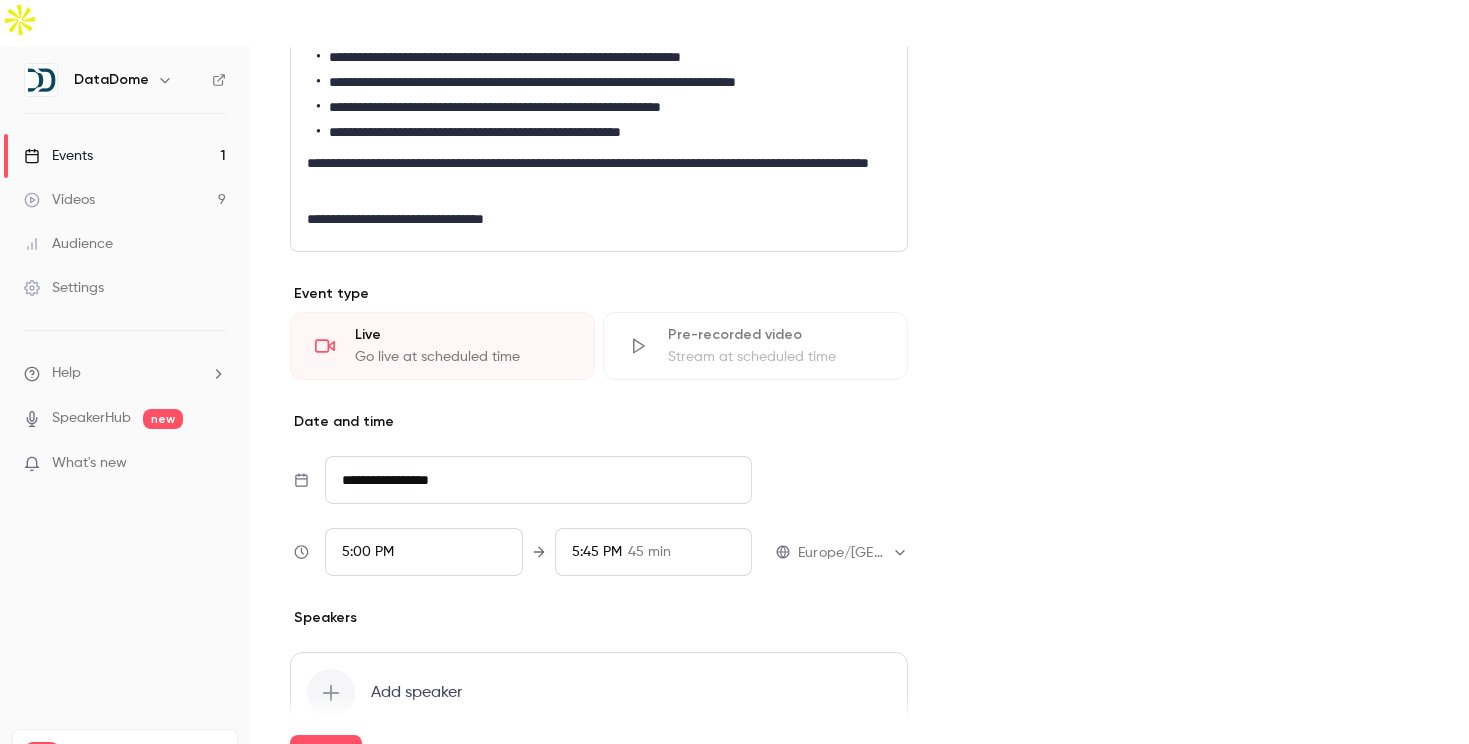 scroll, scrollTop: 759, scrollLeft: 0, axis: vertical 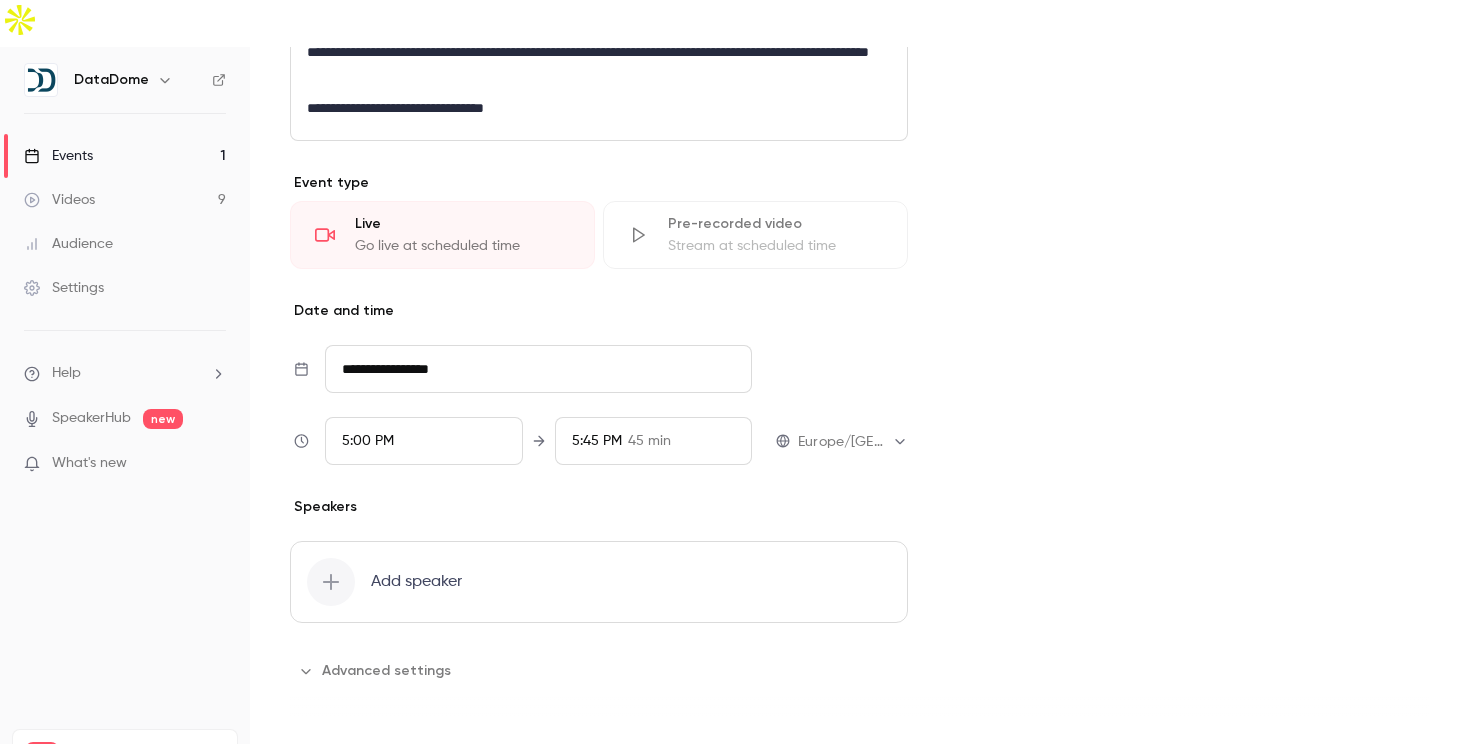 click on "Save" at bounding box center (326, 755) 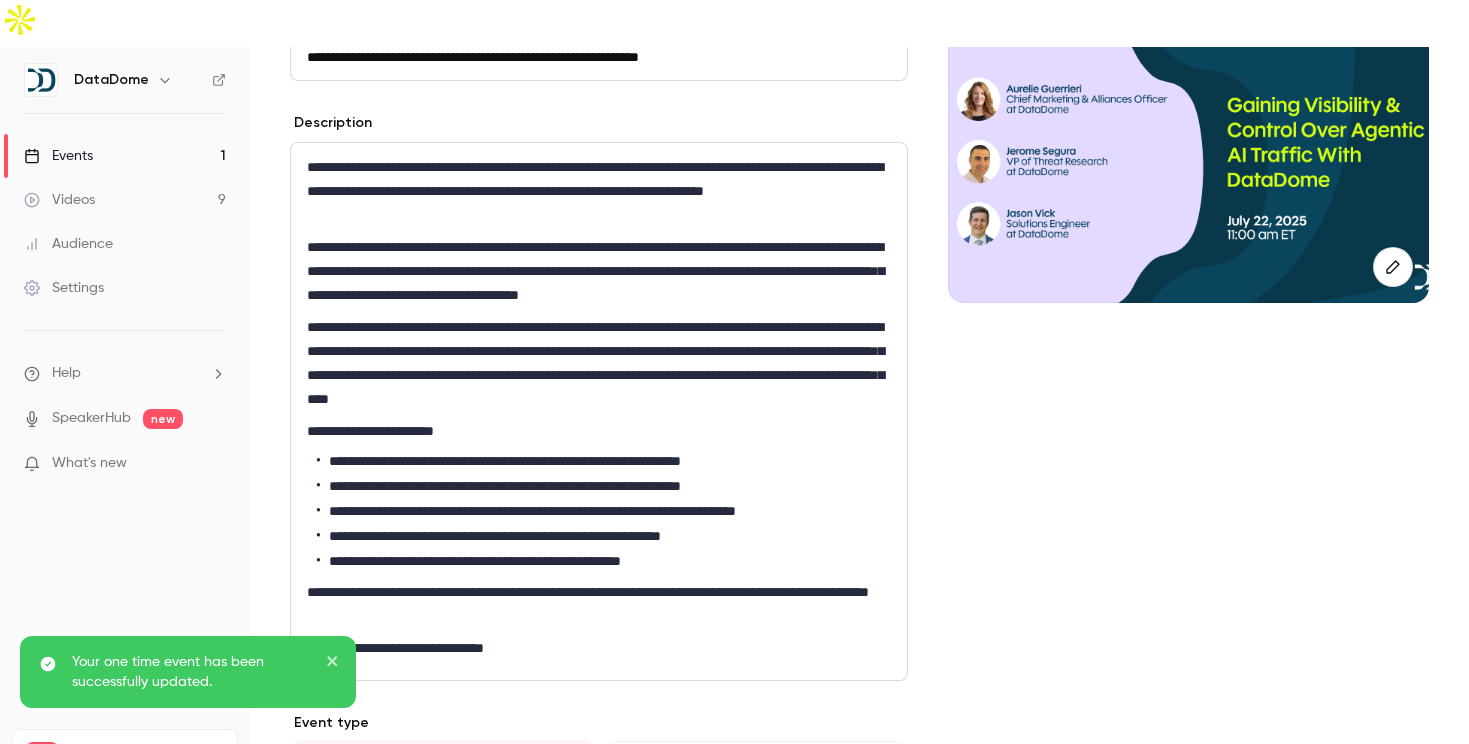scroll, scrollTop: 0, scrollLeft: 0, axis: both 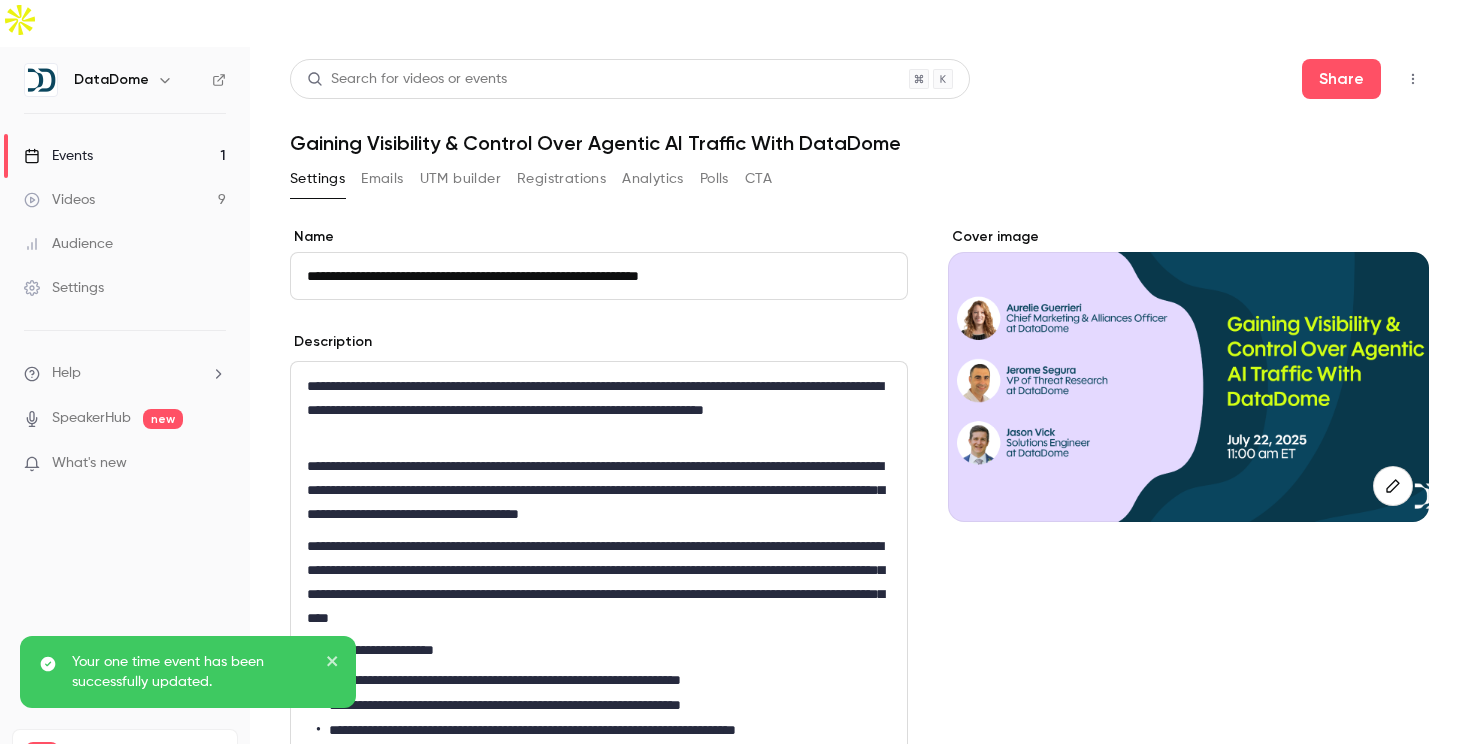 click on "Settings Emails UTM builder Registrations Analytics Polls CTA" at bounding box center [531, 179] 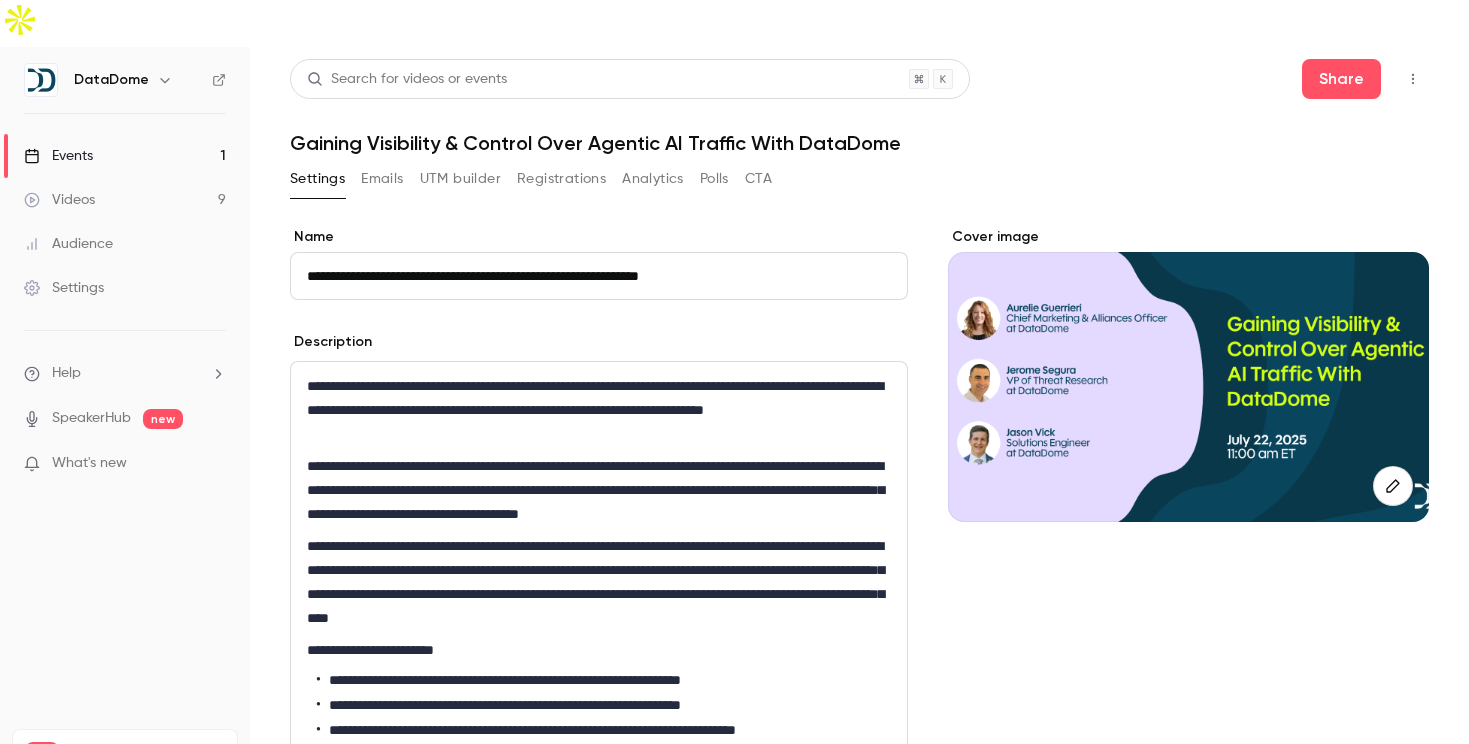 click on "Emails" at bounding box center (382, 179) 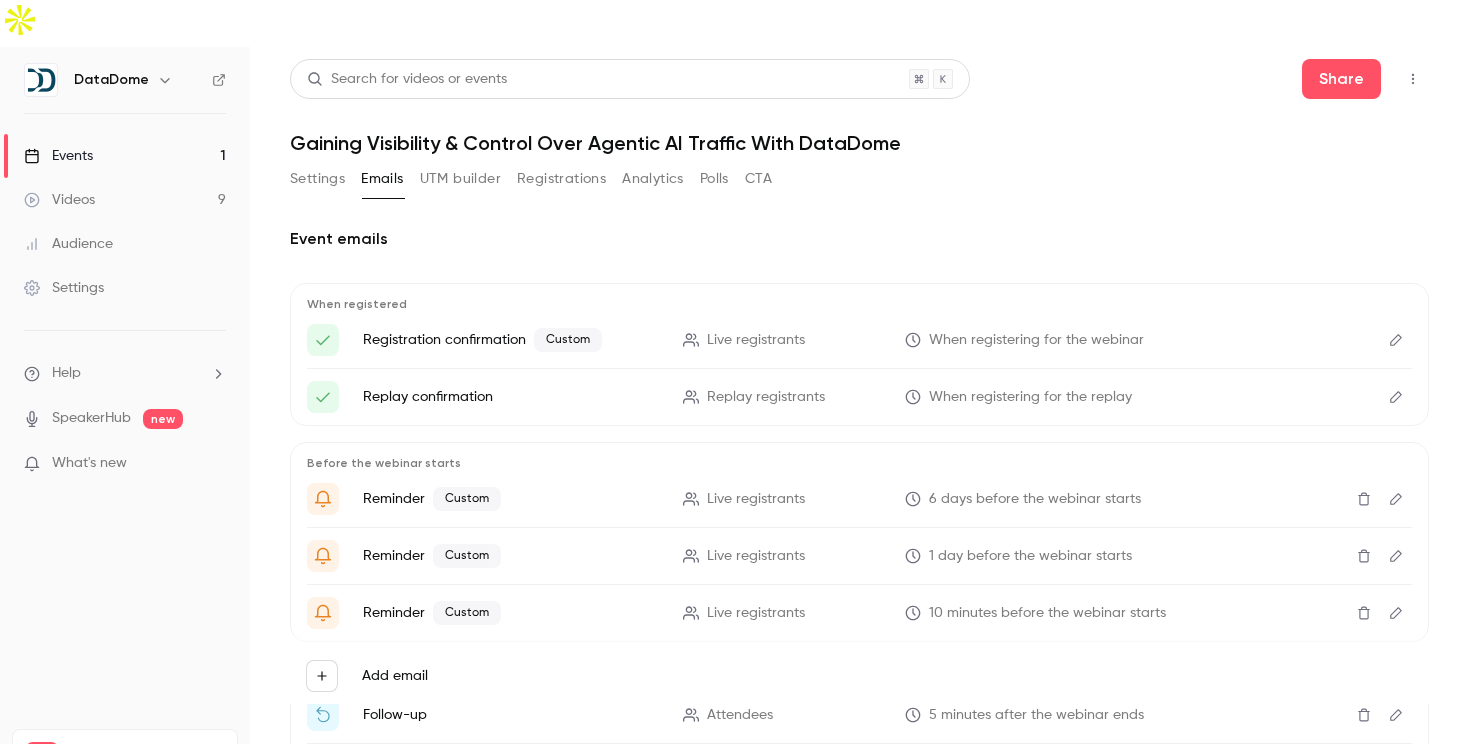 click on "Settings" at bounding box center (317, 179) 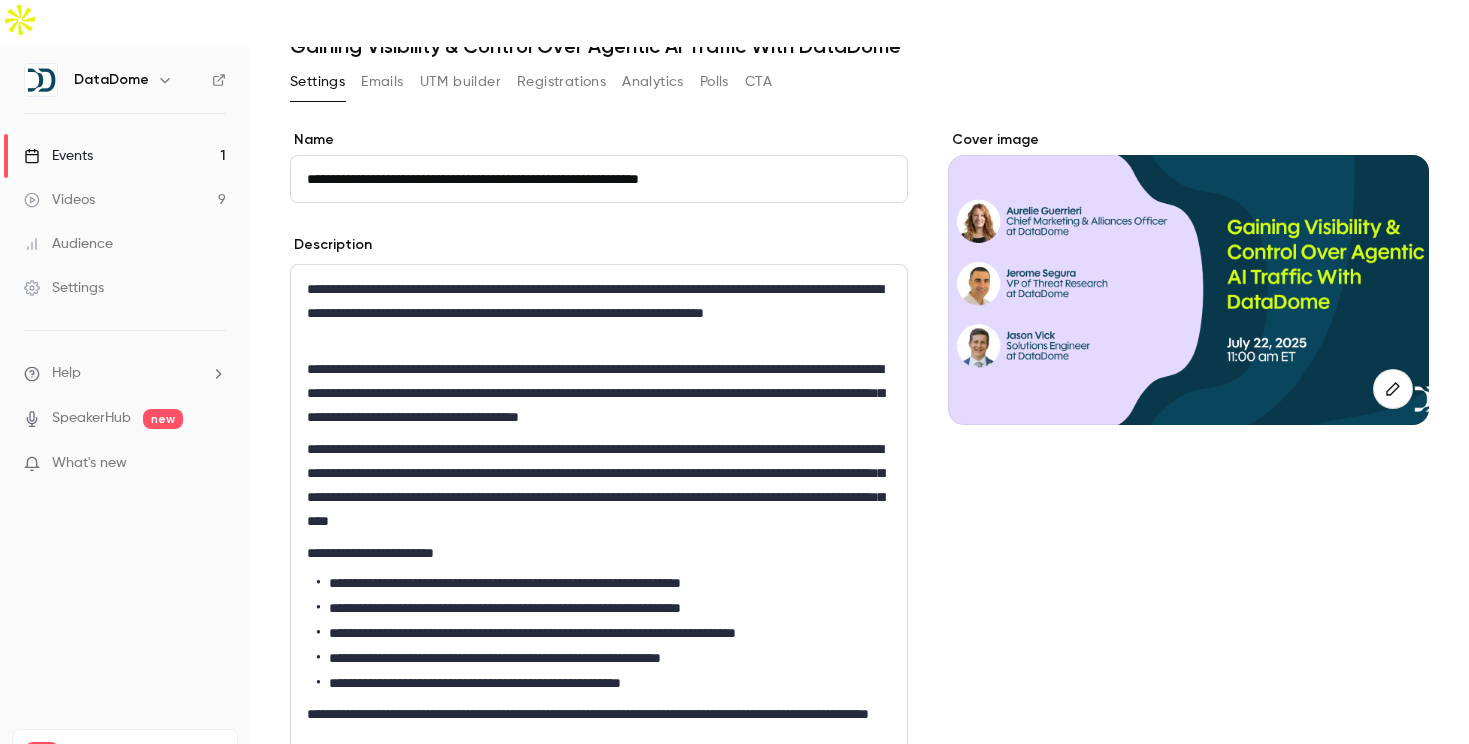 scroll, scrollTop: 96, scrollLeft: 0, axis: vertical 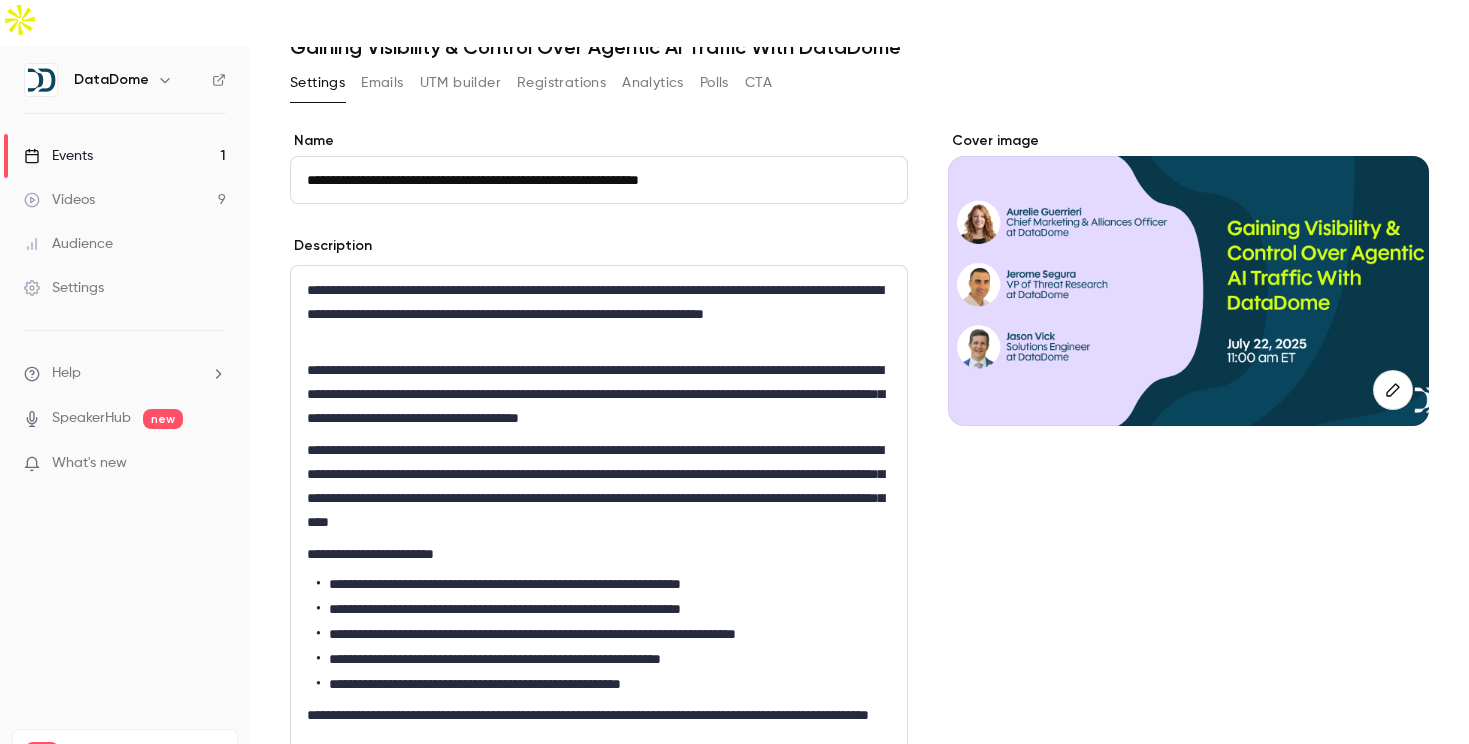click at bounding box center [1393, 390] 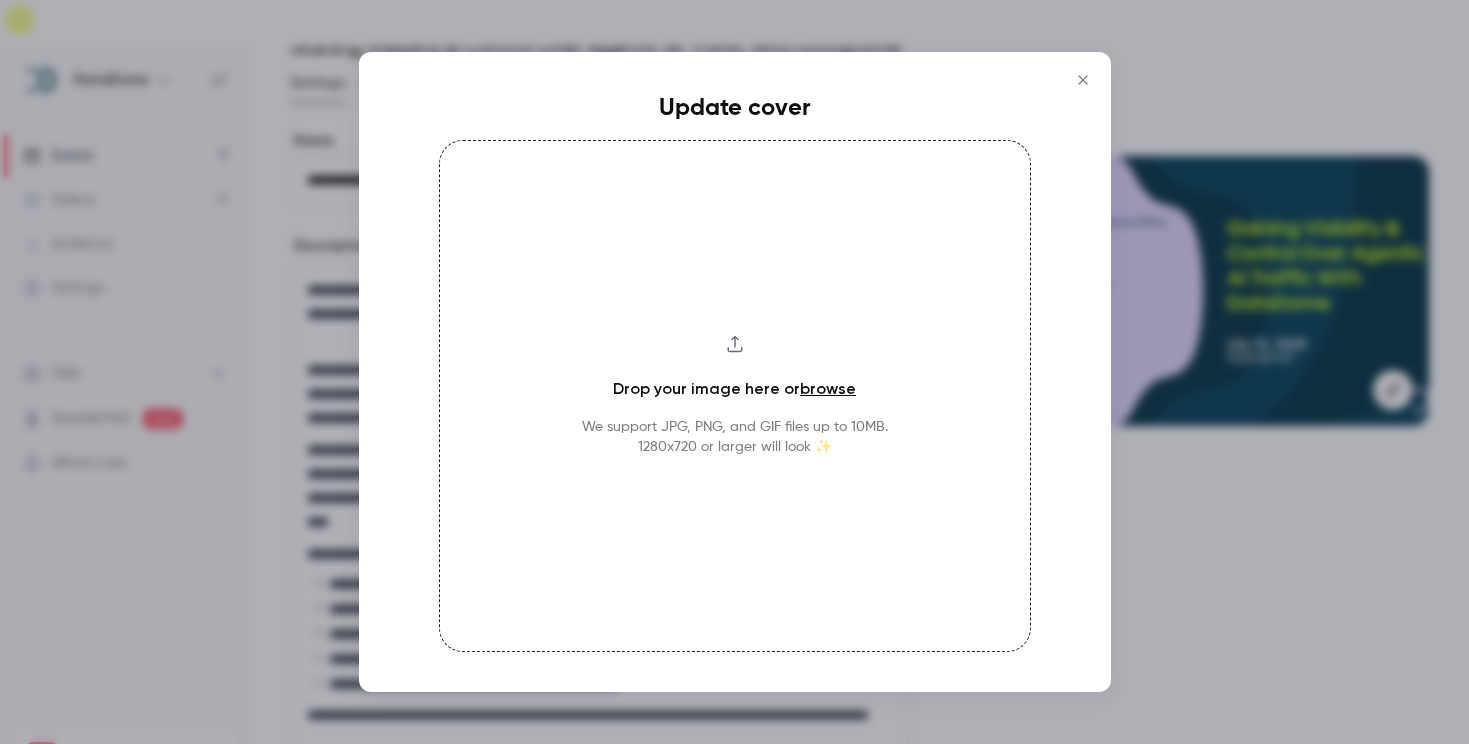 click on "Drop your image here or  browse We support JPG, PNG, and GIF files up to 10MB.
1280x720 or larger will look ✨" at bounding box center (735, 396) 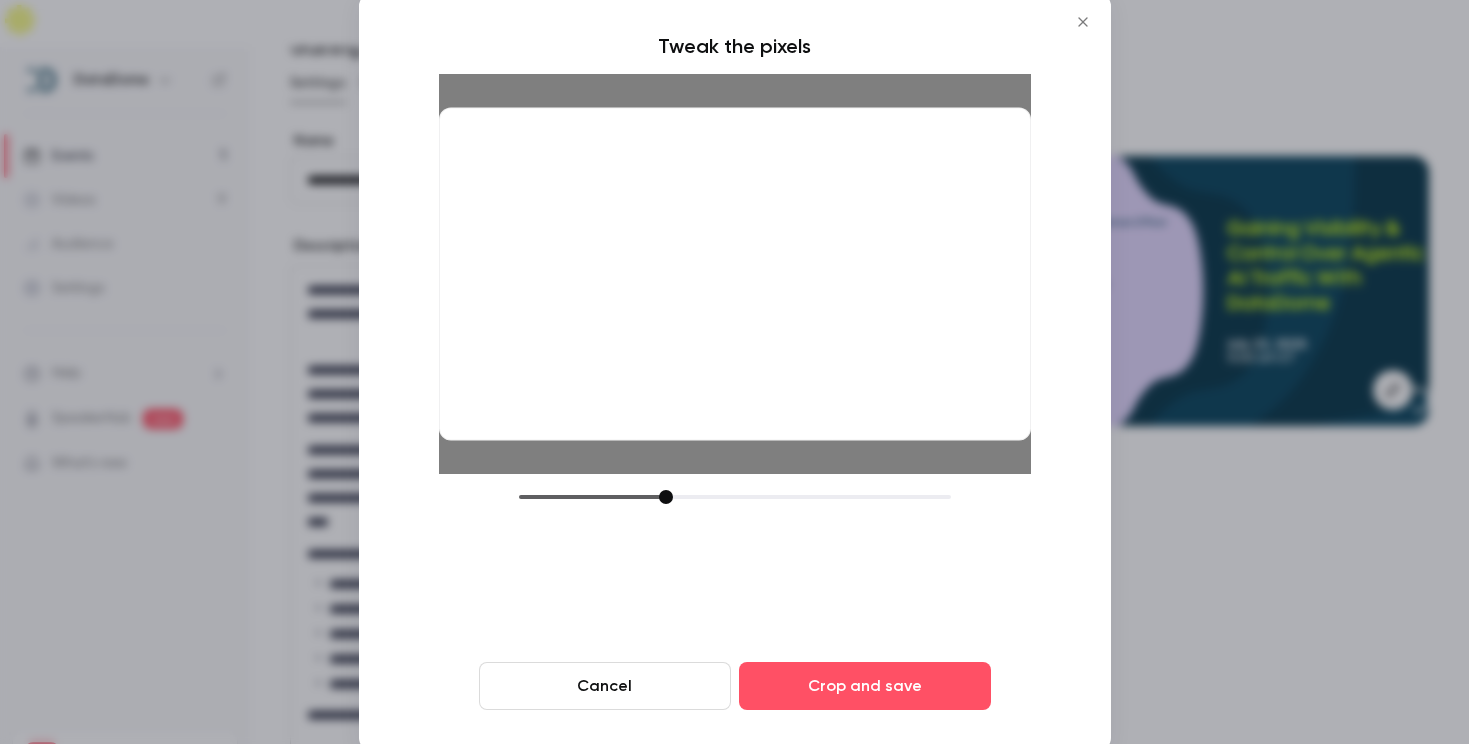 click at bounding box center (666, 497) 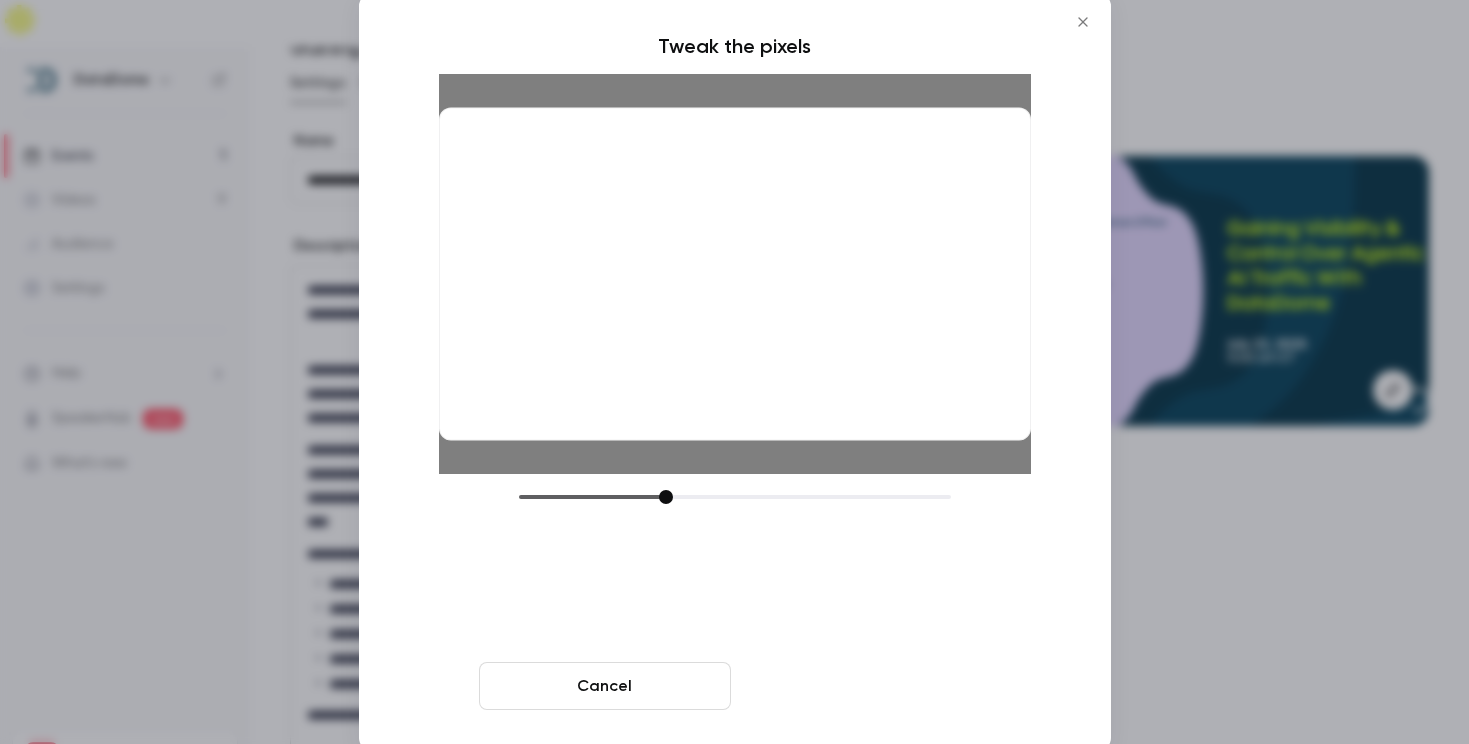 click on "Crop and save" at bounding box center [865, 686] 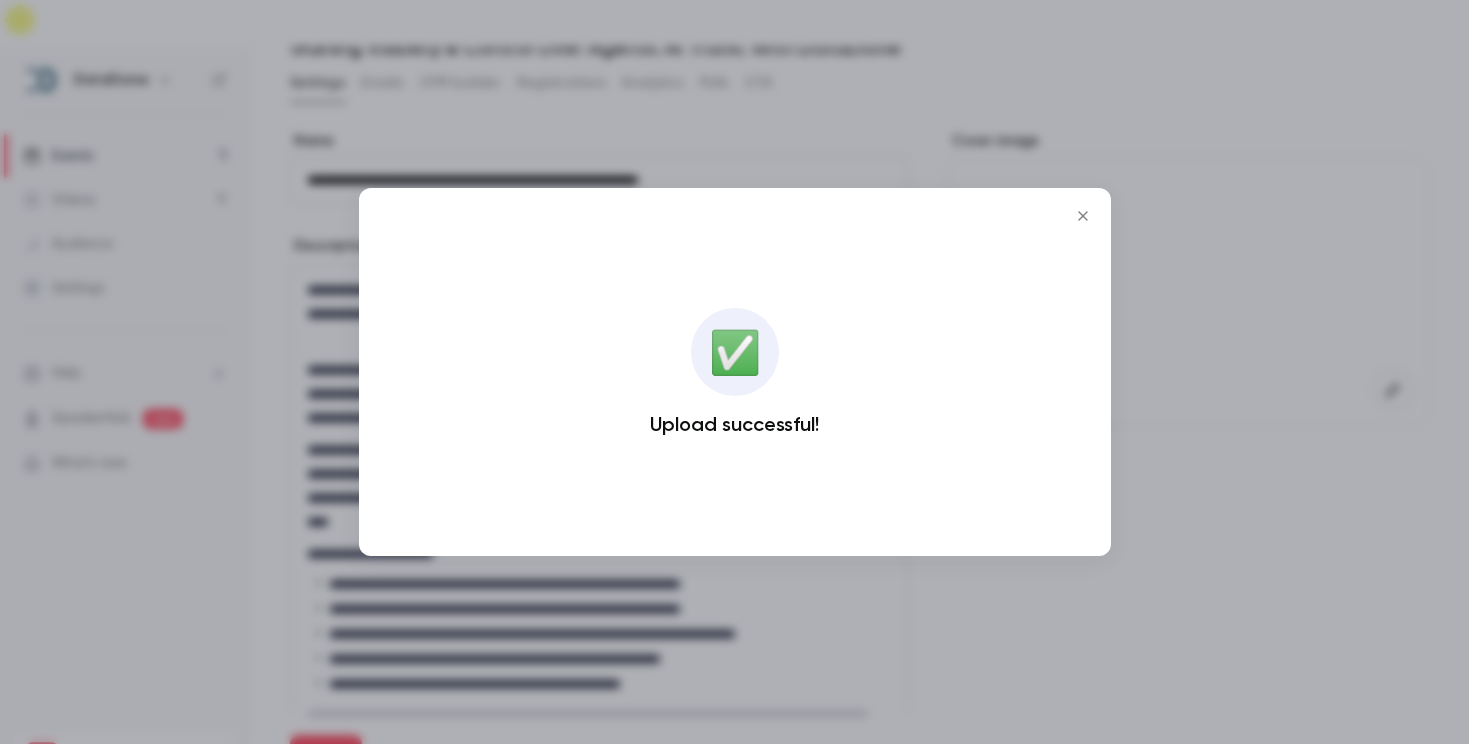 click at bounding box center [734, 372] 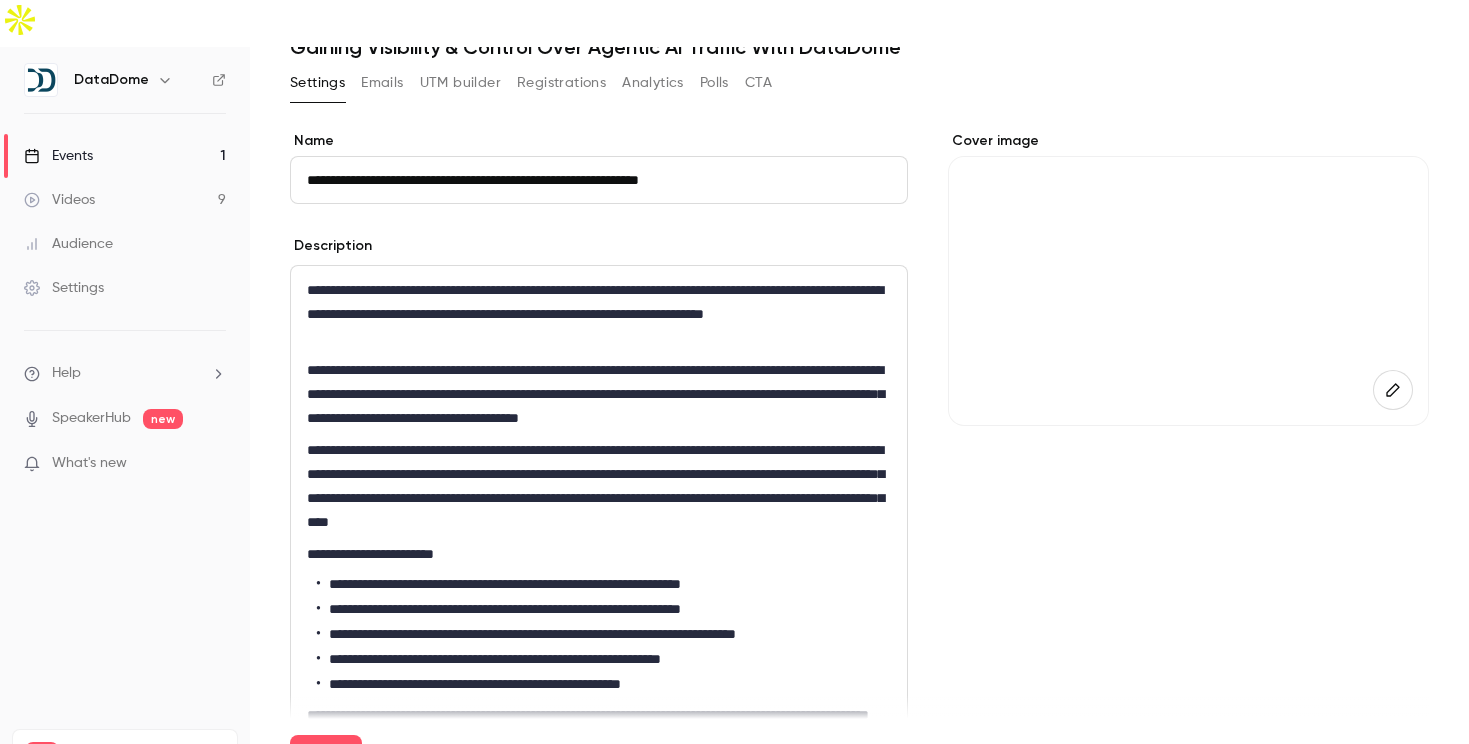 scroll, scrollTop: 759, scrollLeft: 0, axis: vertical 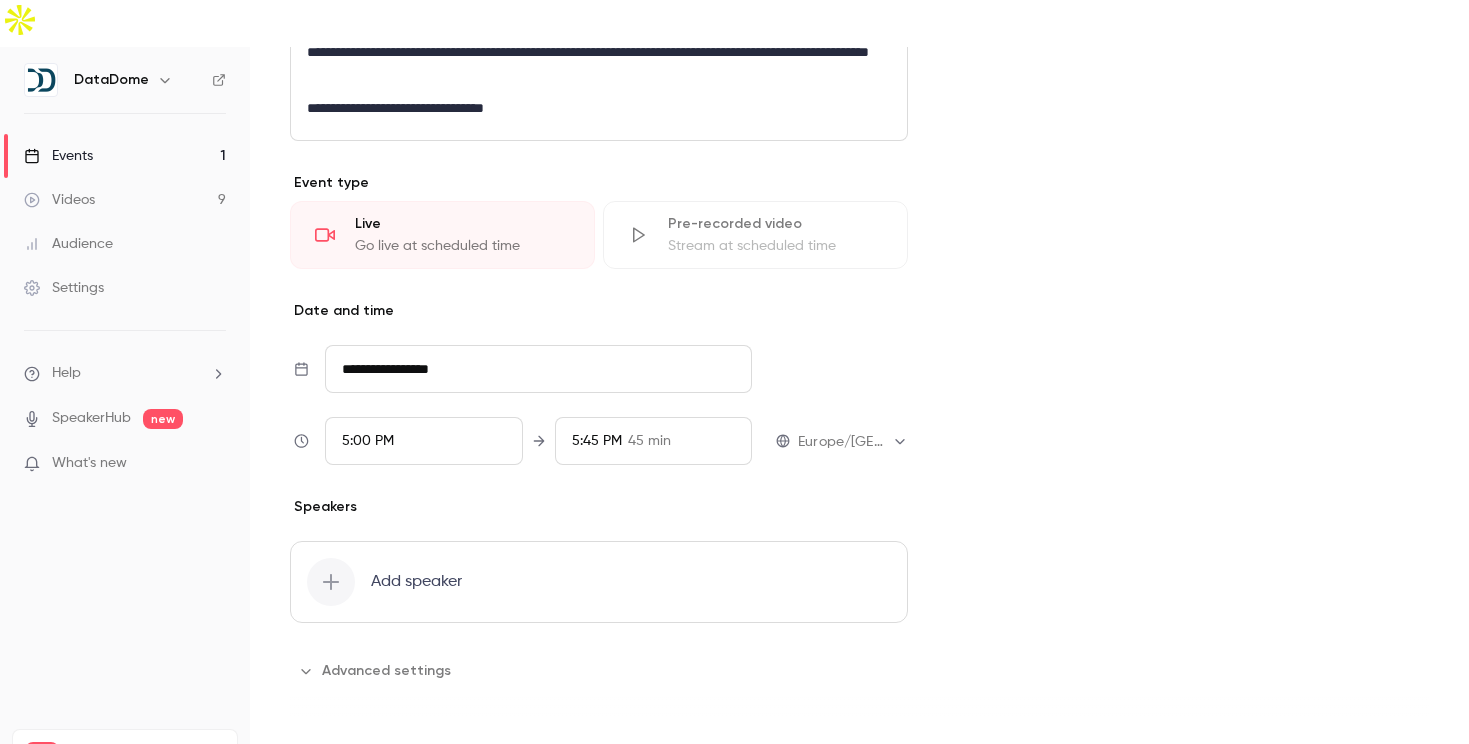 click on "Save" at bounding box center (326, 755) 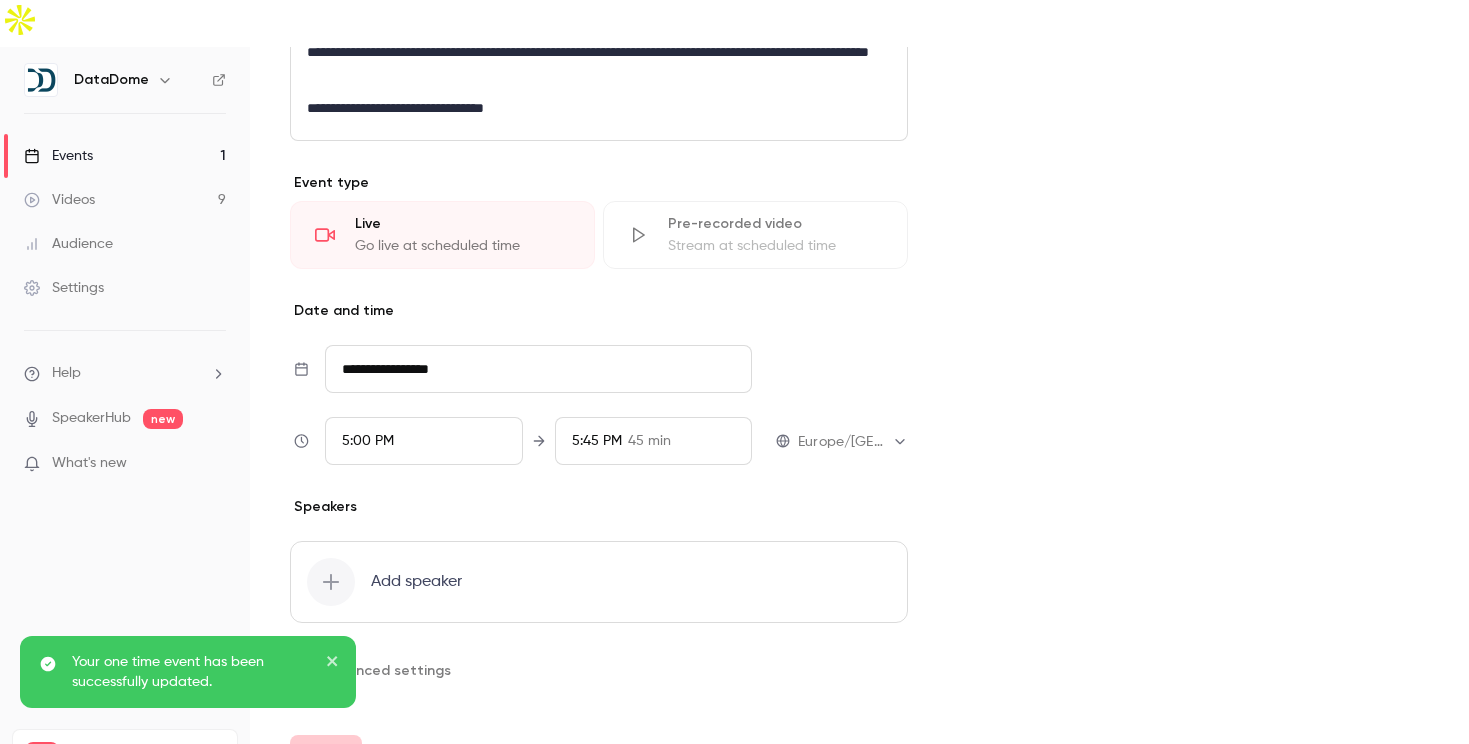 click on "Cover image" at bounding box center [1188, 77] 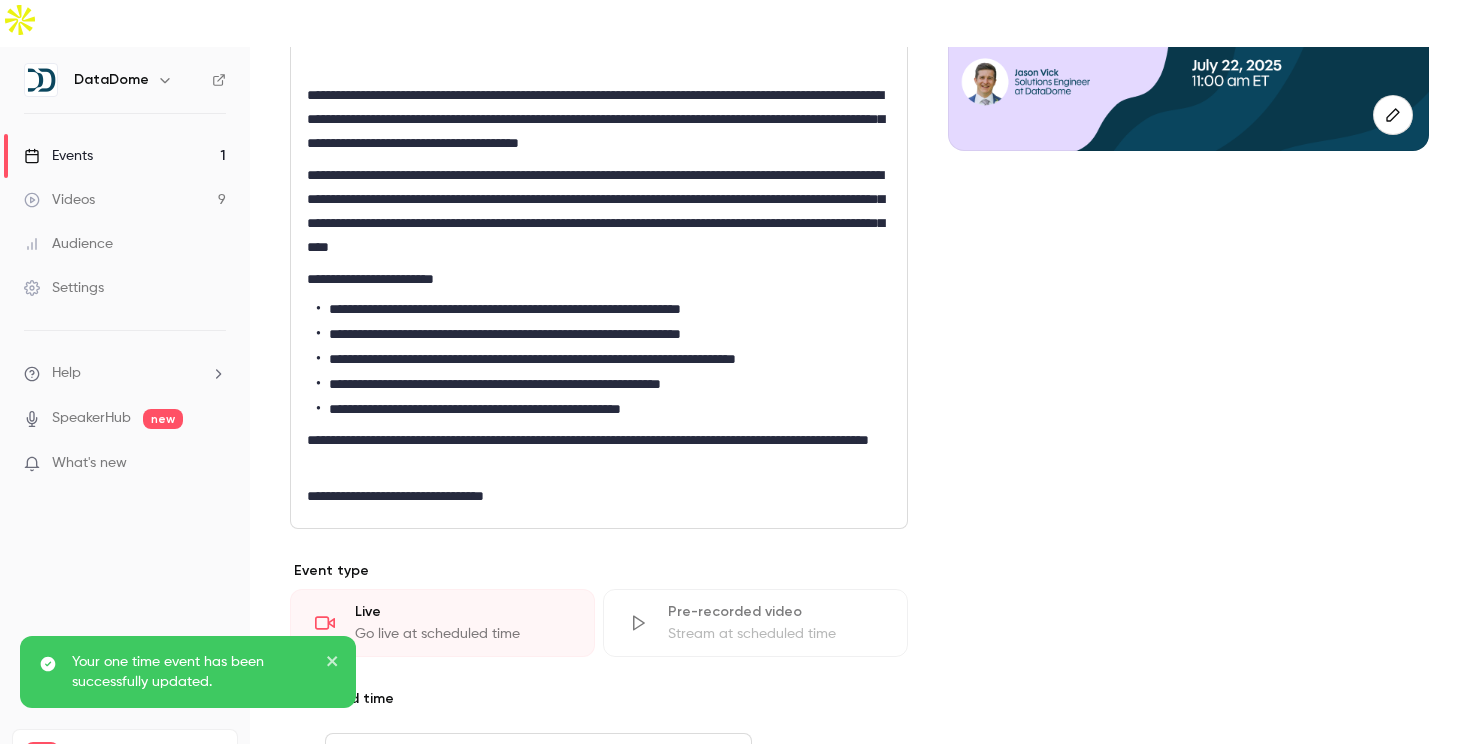 scroll, scrollTop: 0, scrollLeft: 0, axis: both 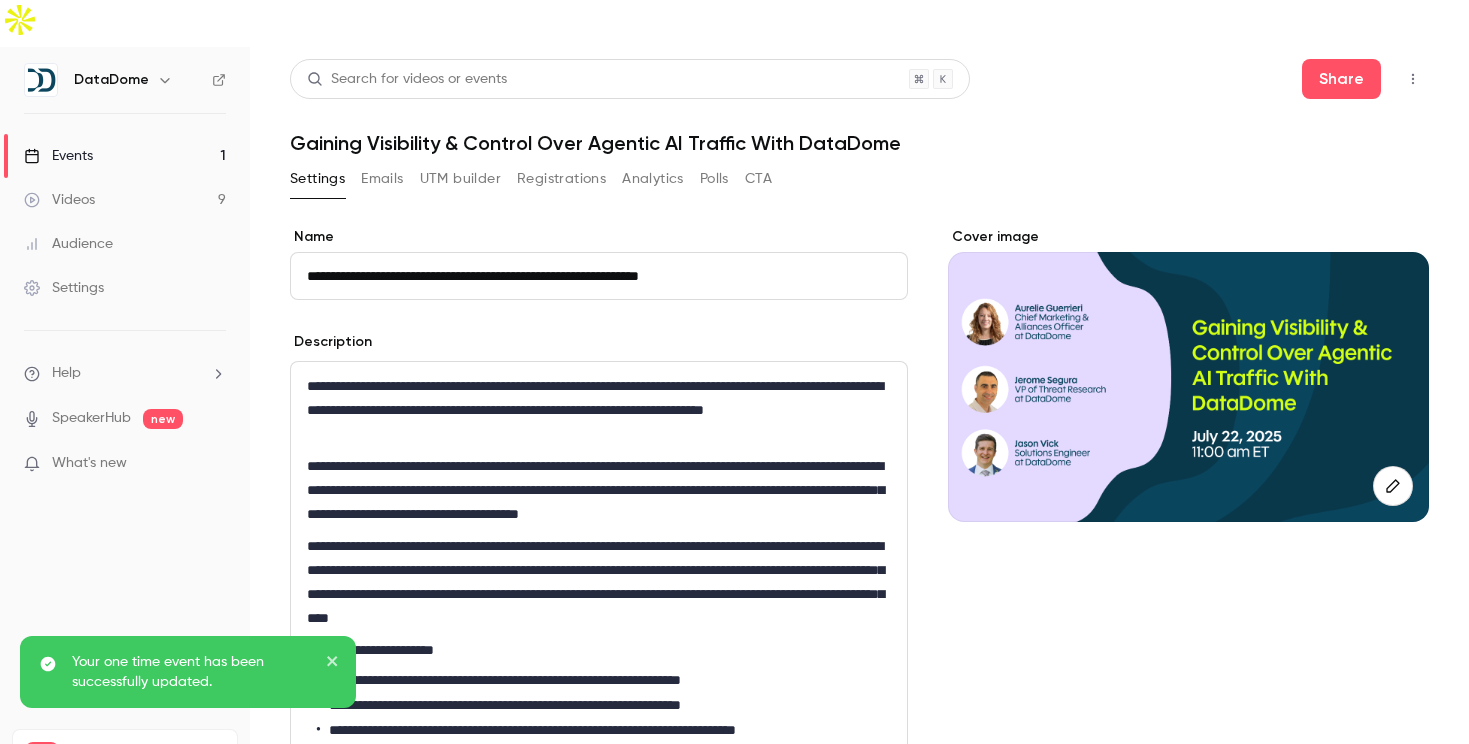click on "Emails" at bounding box center (382, 179) 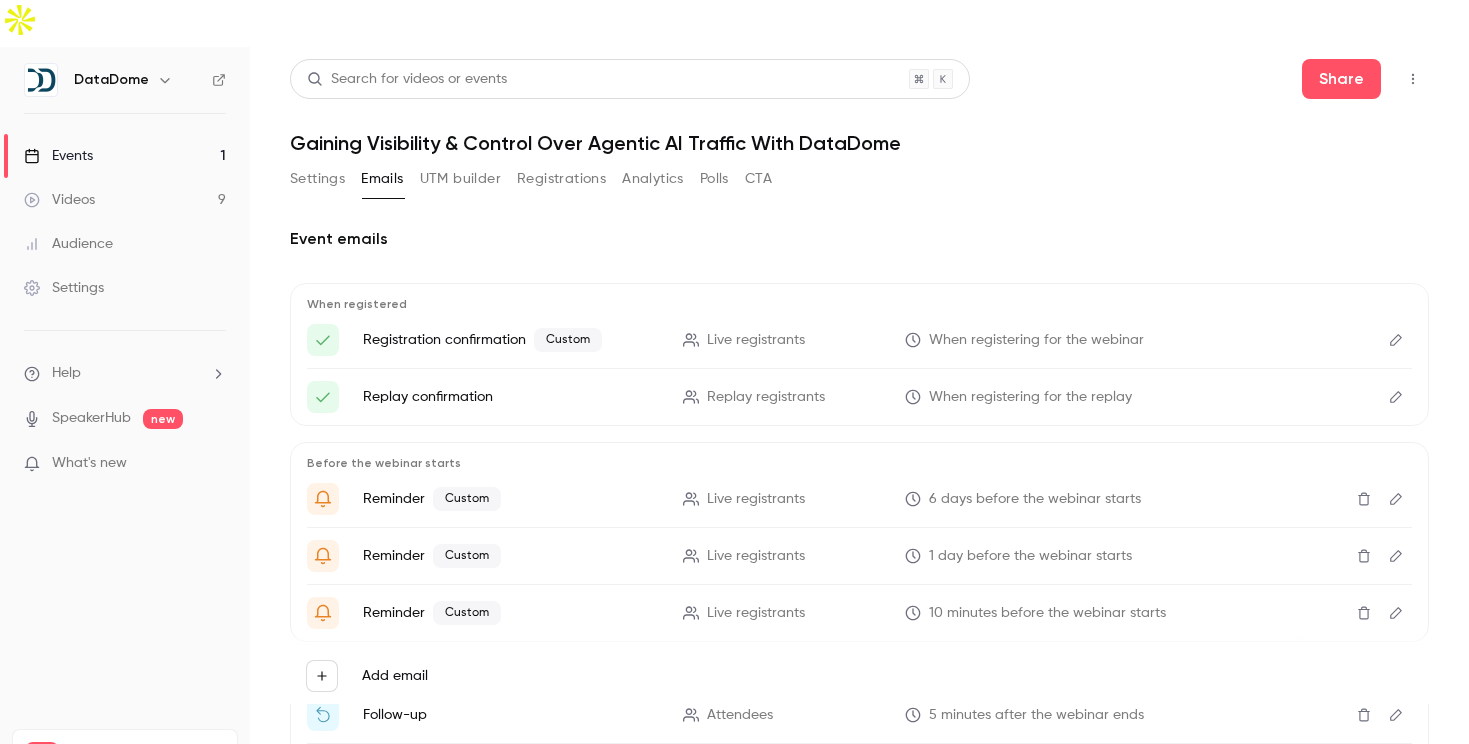 click on "Settings" at bounding box center (317, 179) 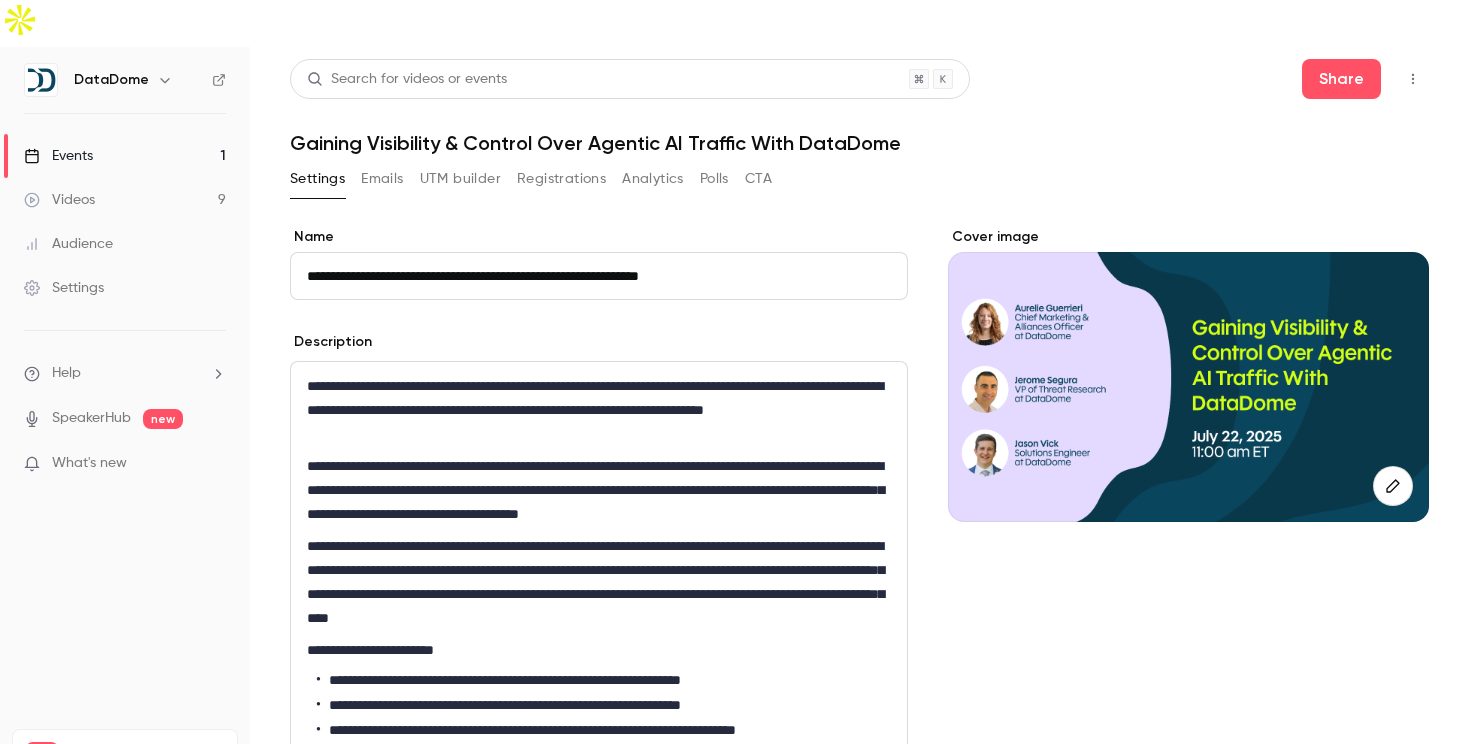 click on "Settings Emails UTM builder Registrations Analytics Polls CTA" at bounding box center [859, 183] 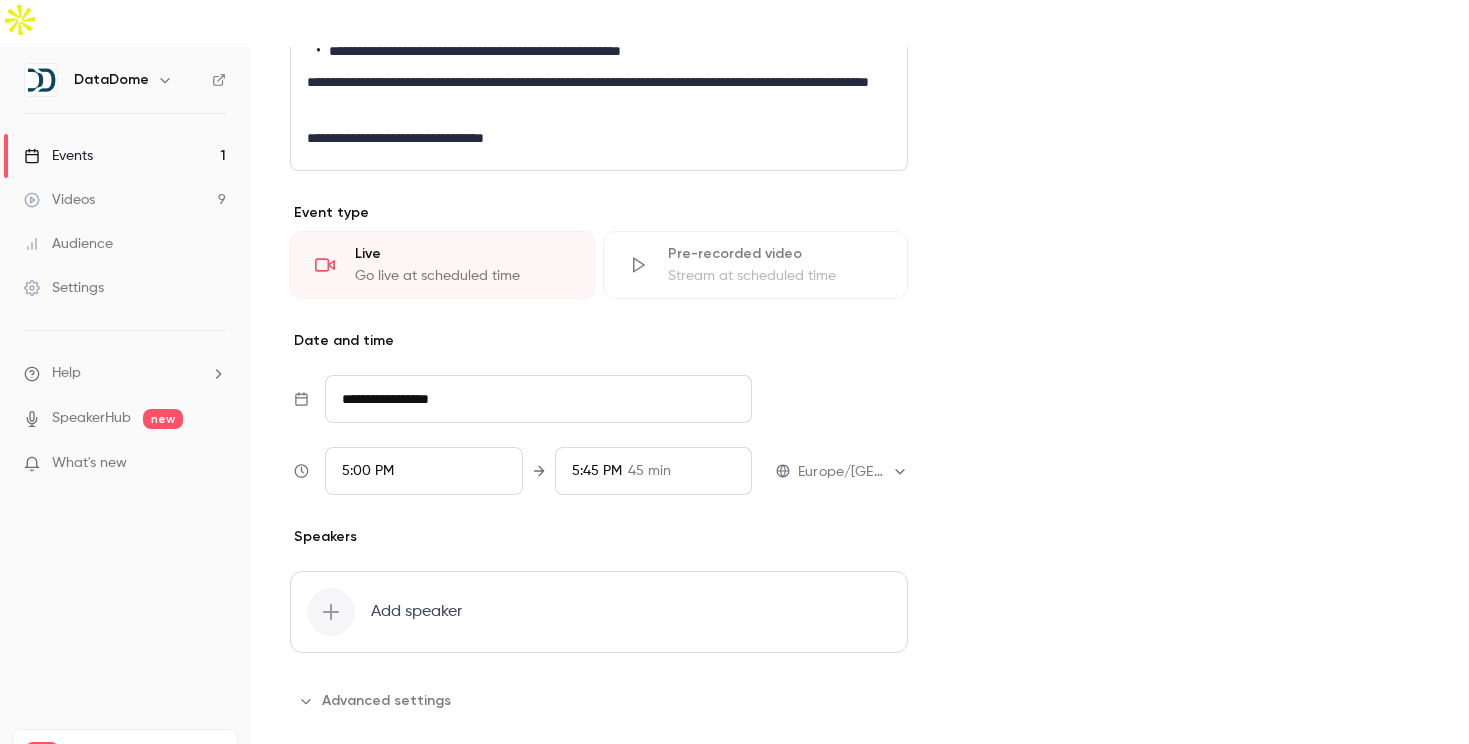 scroll, scrollTop: 759, scrollLeft: 0, axis: vertical 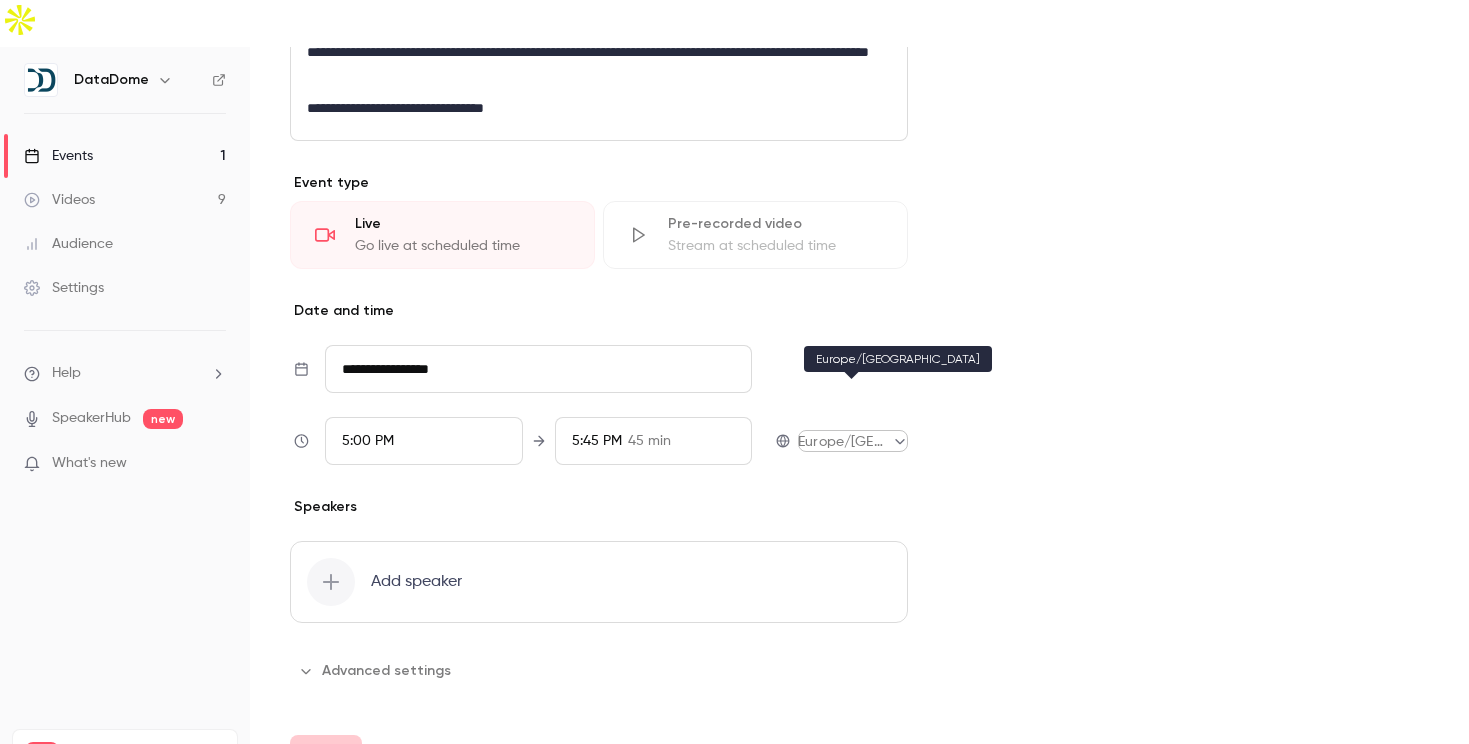 click on "**********" at bounding box center [734, 395] 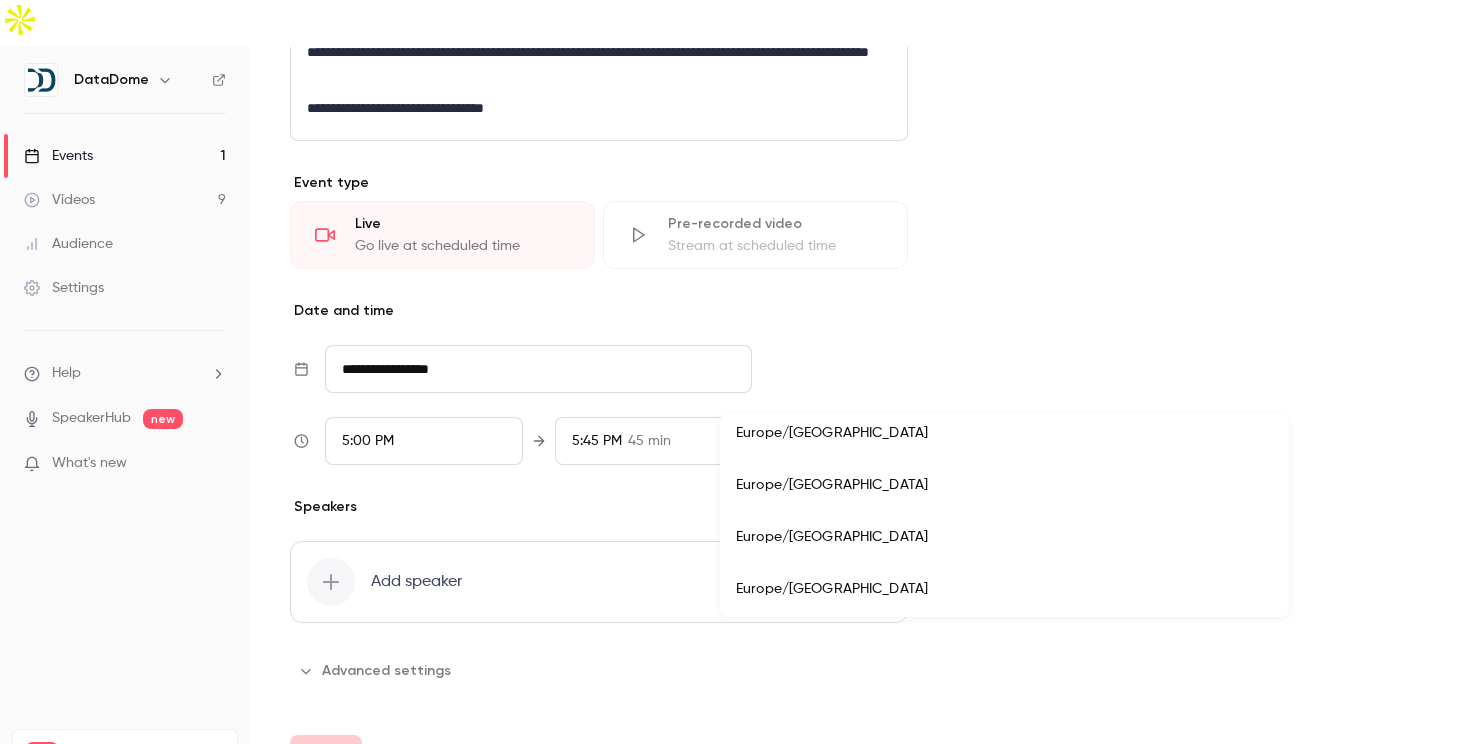 scroll, scrollTop: 18139, scrollLeft: 0, axis: vertical 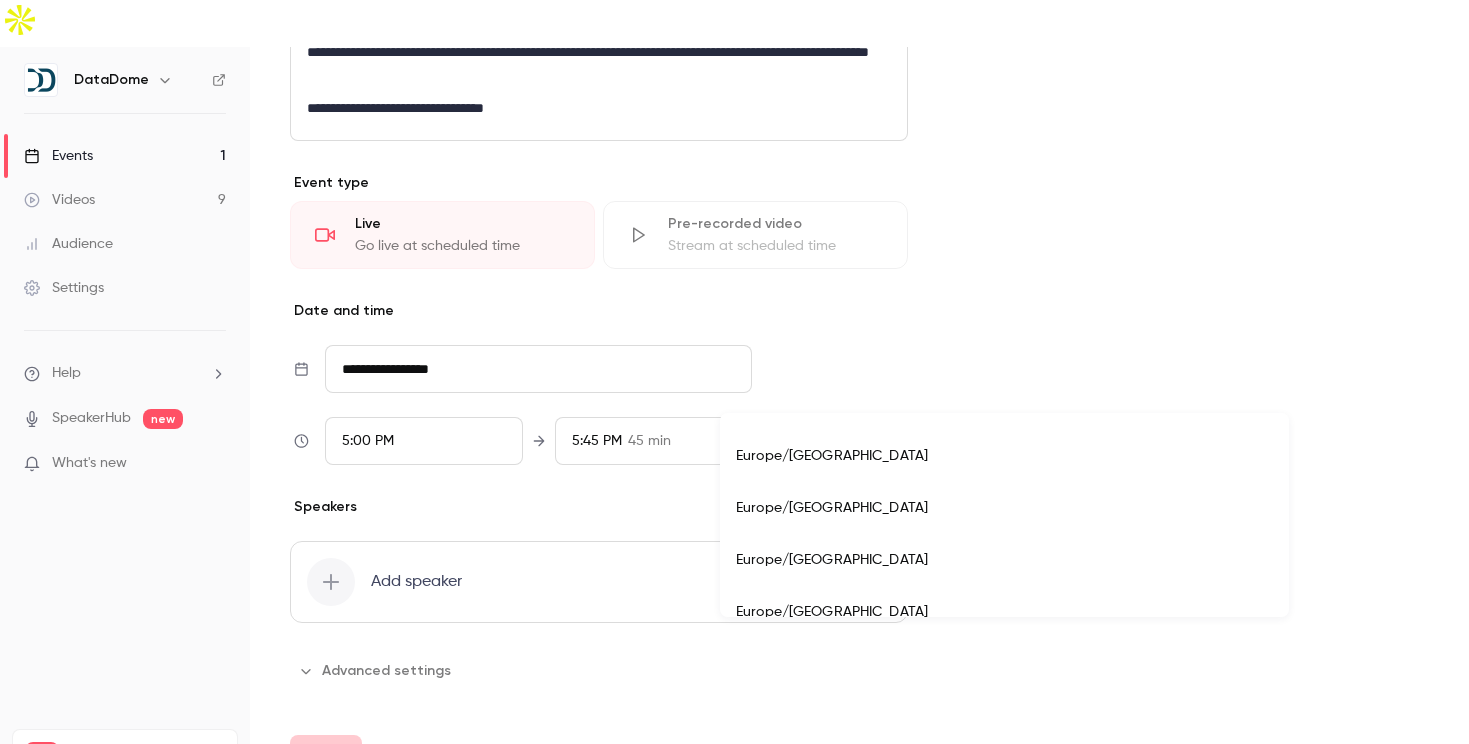 click at bounding box center (734, 372) 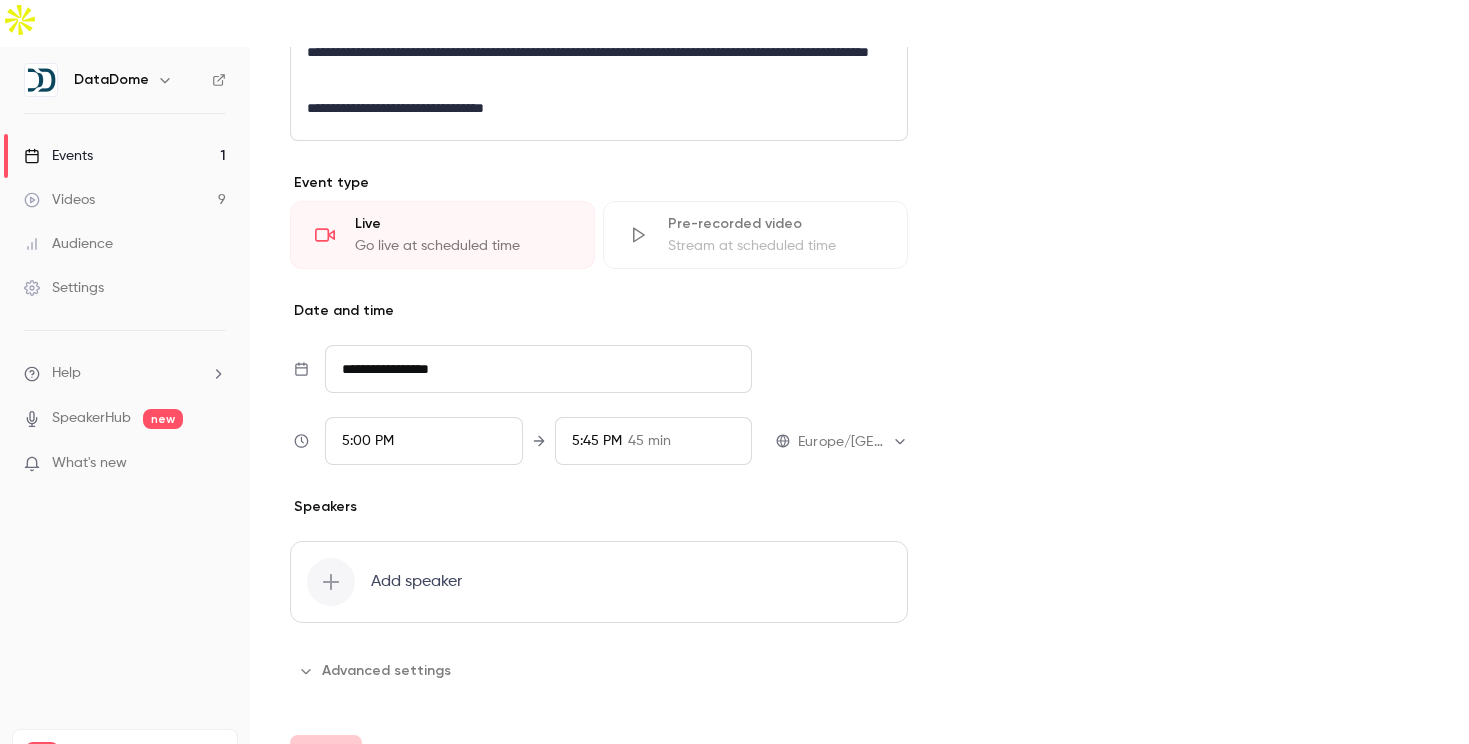 scroll, scrollTop: 736, scrollLeft: 0, axis: vertical 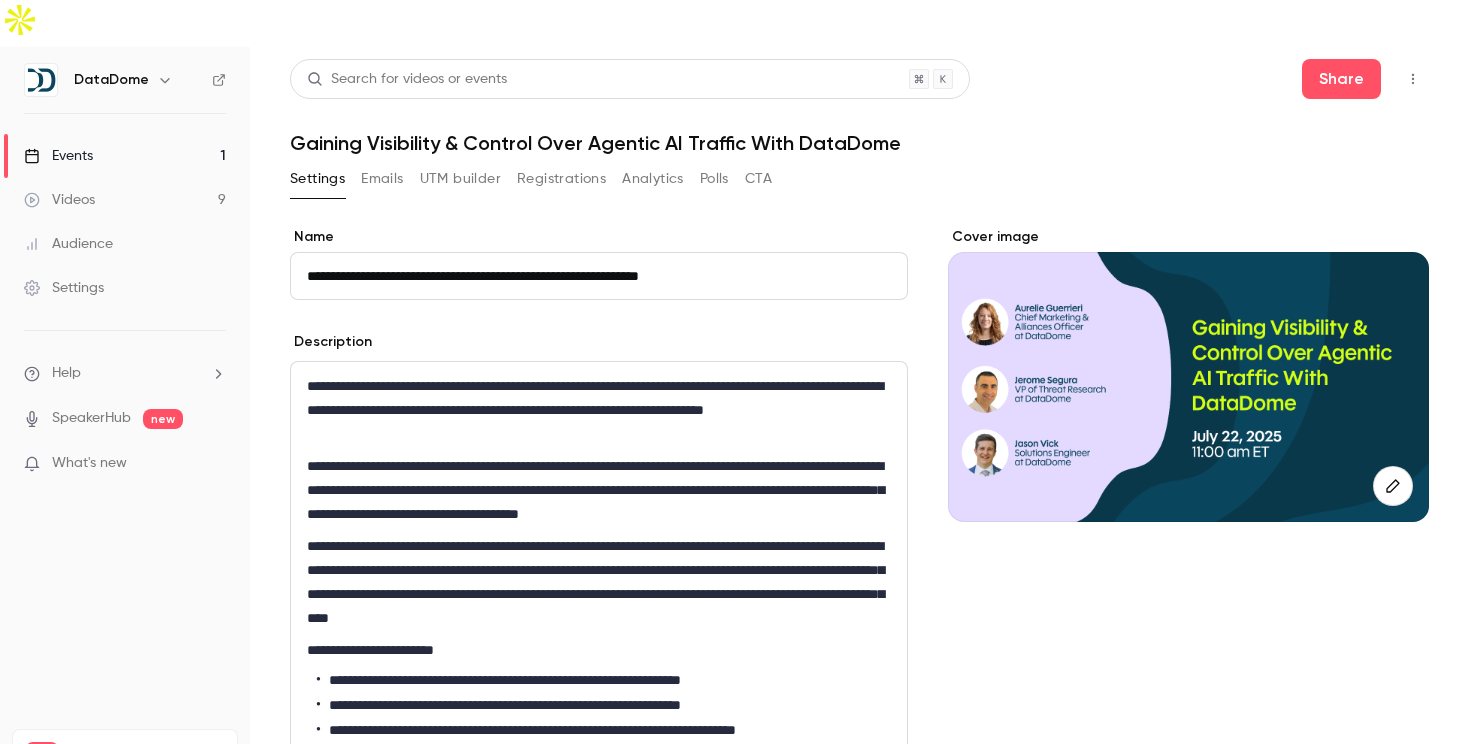 click on "Registrations" at bounding box center (561, 179) 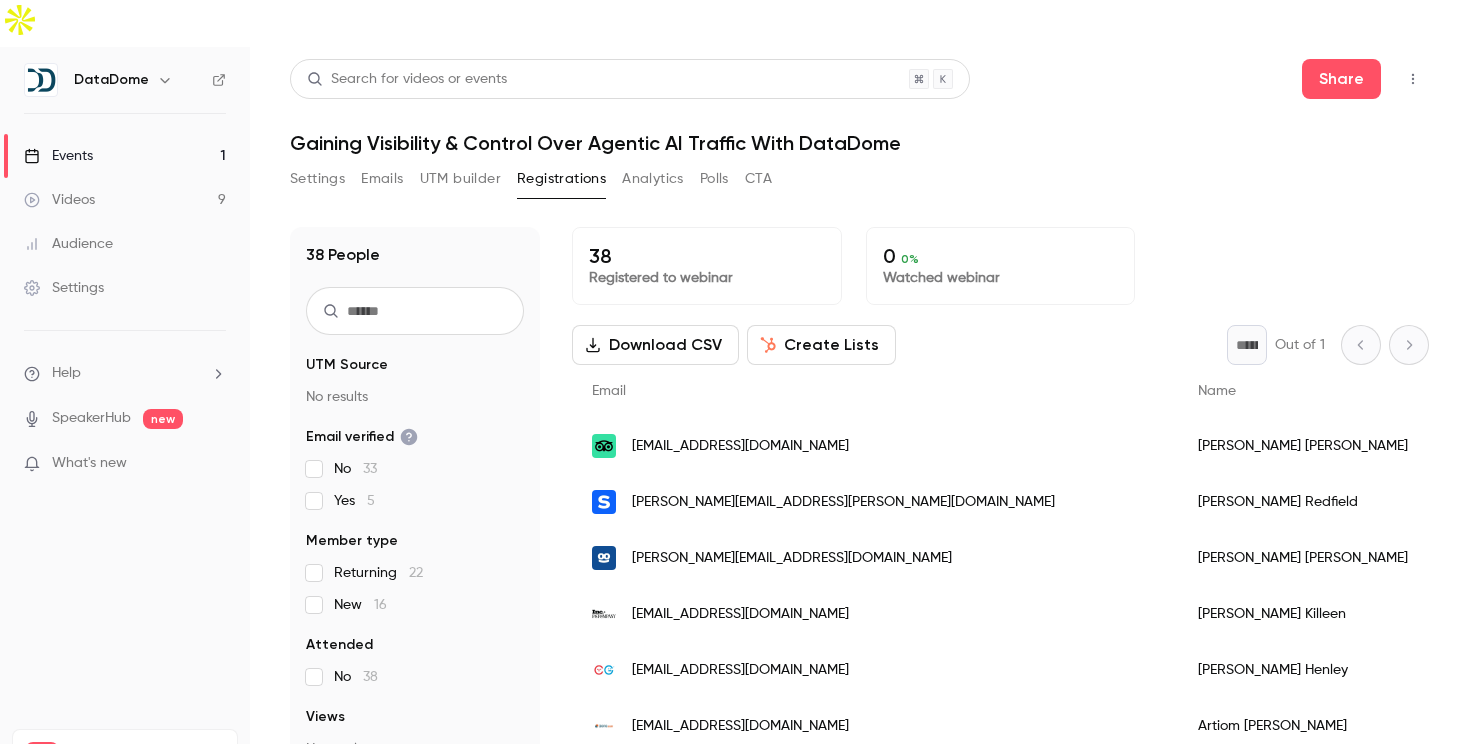 click on "Settings" at bounding box center (317, 179) 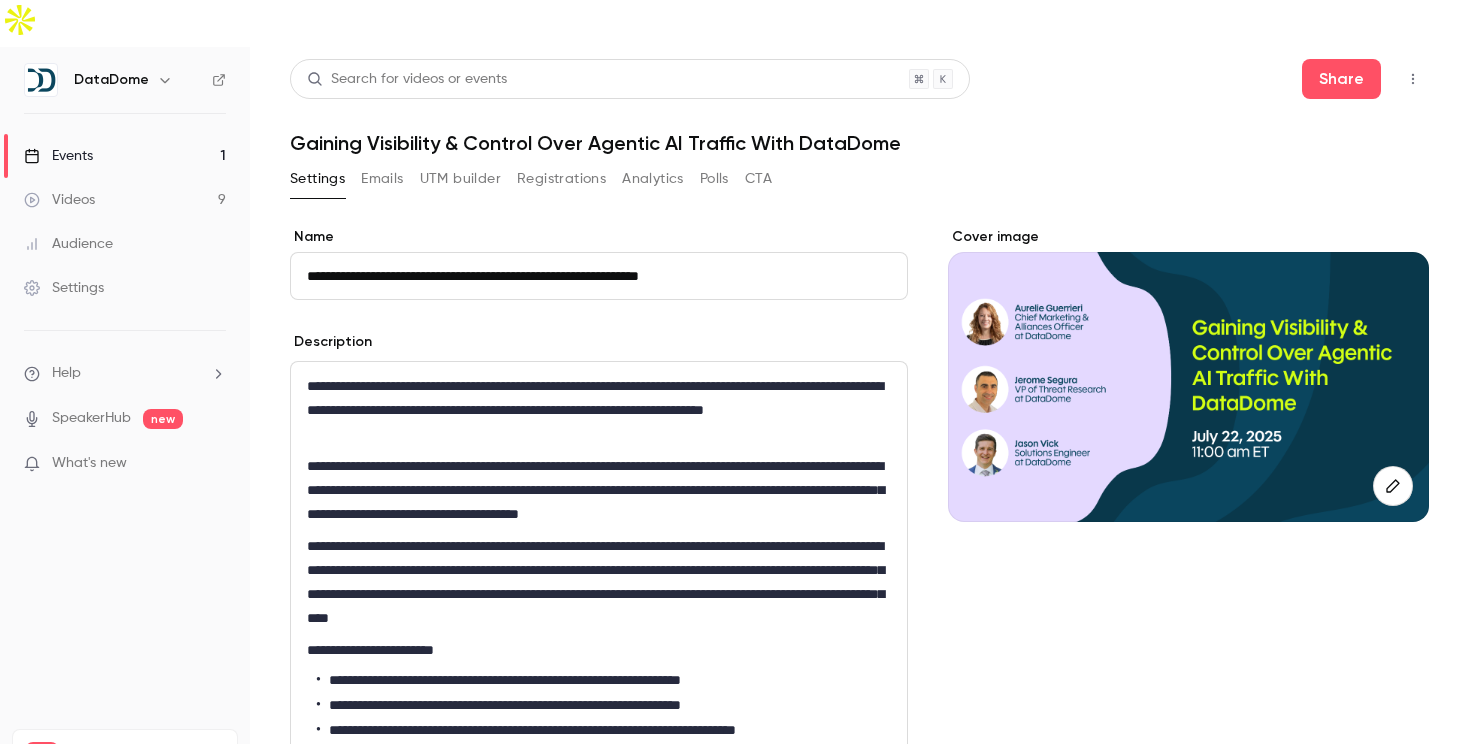 click on "CTA" at bounding box center (758, 179) 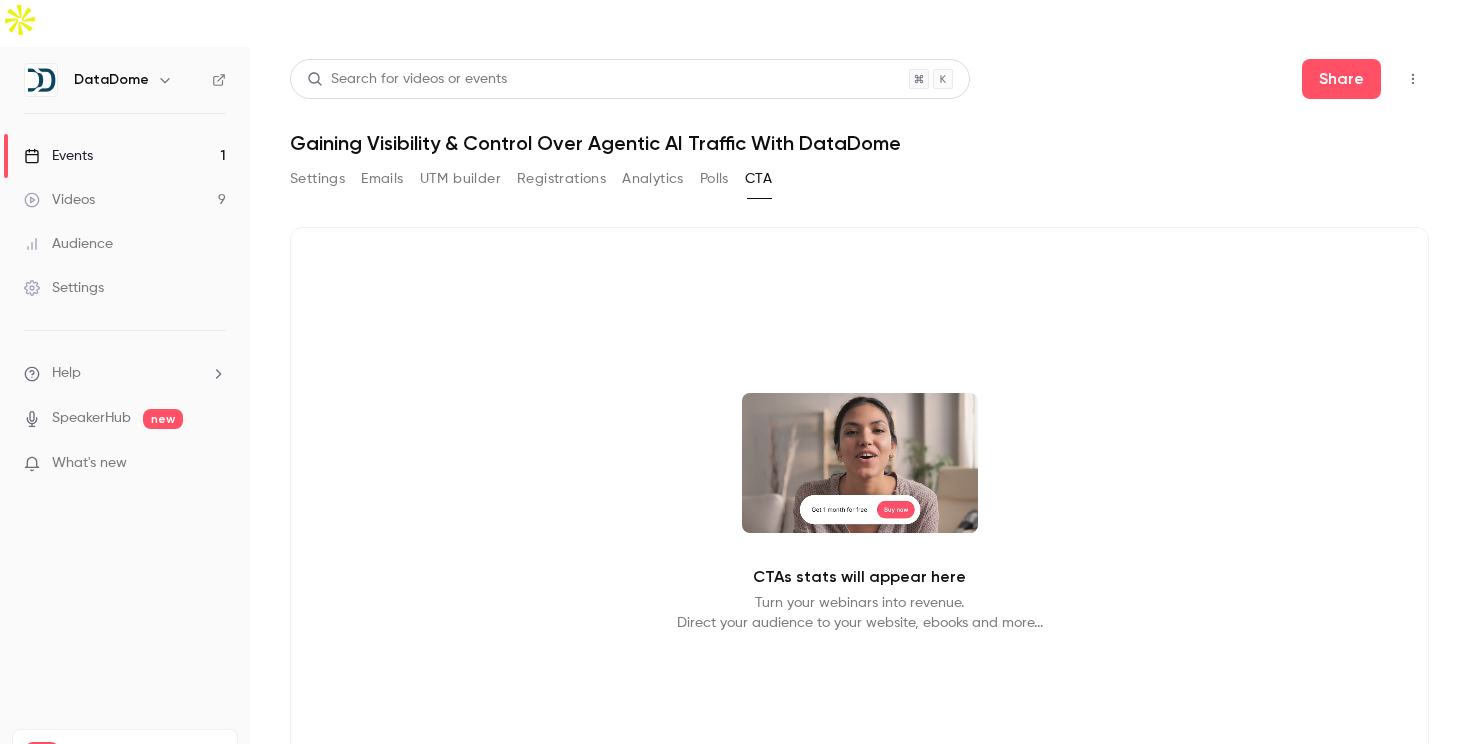 click on "Polls" at bounding box center (714, 179) 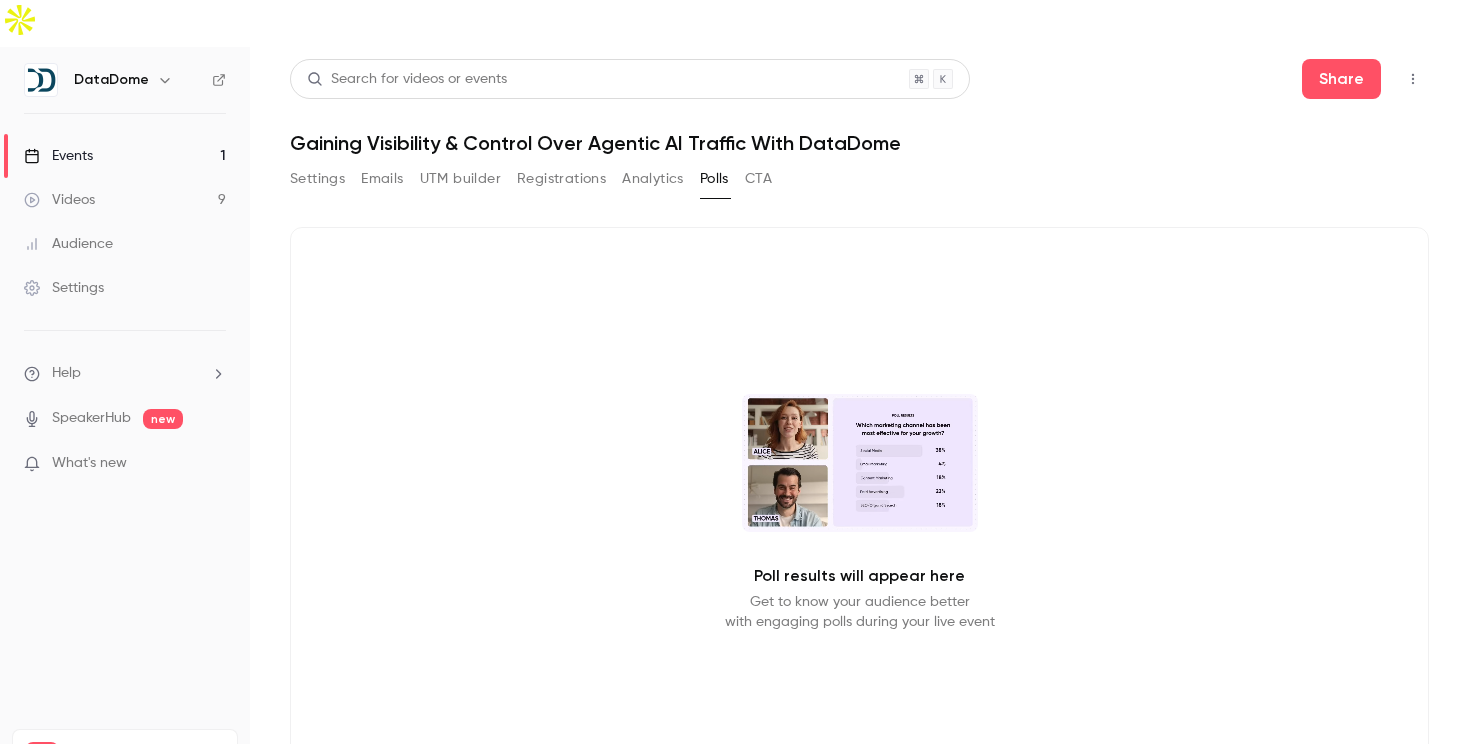 click on "Analytics" at bounding box center (653, 179) 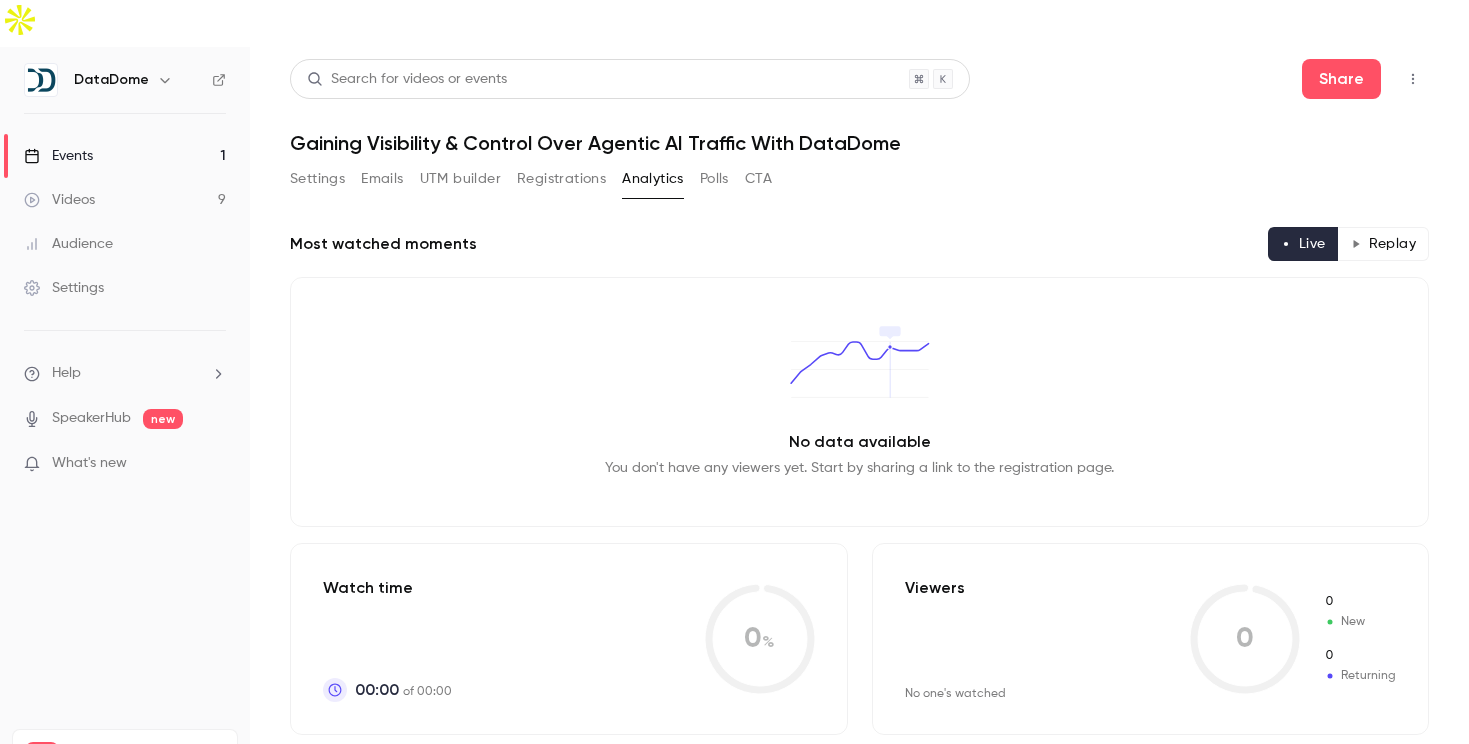 click on "Registrations" at bounding box center (561, 179) 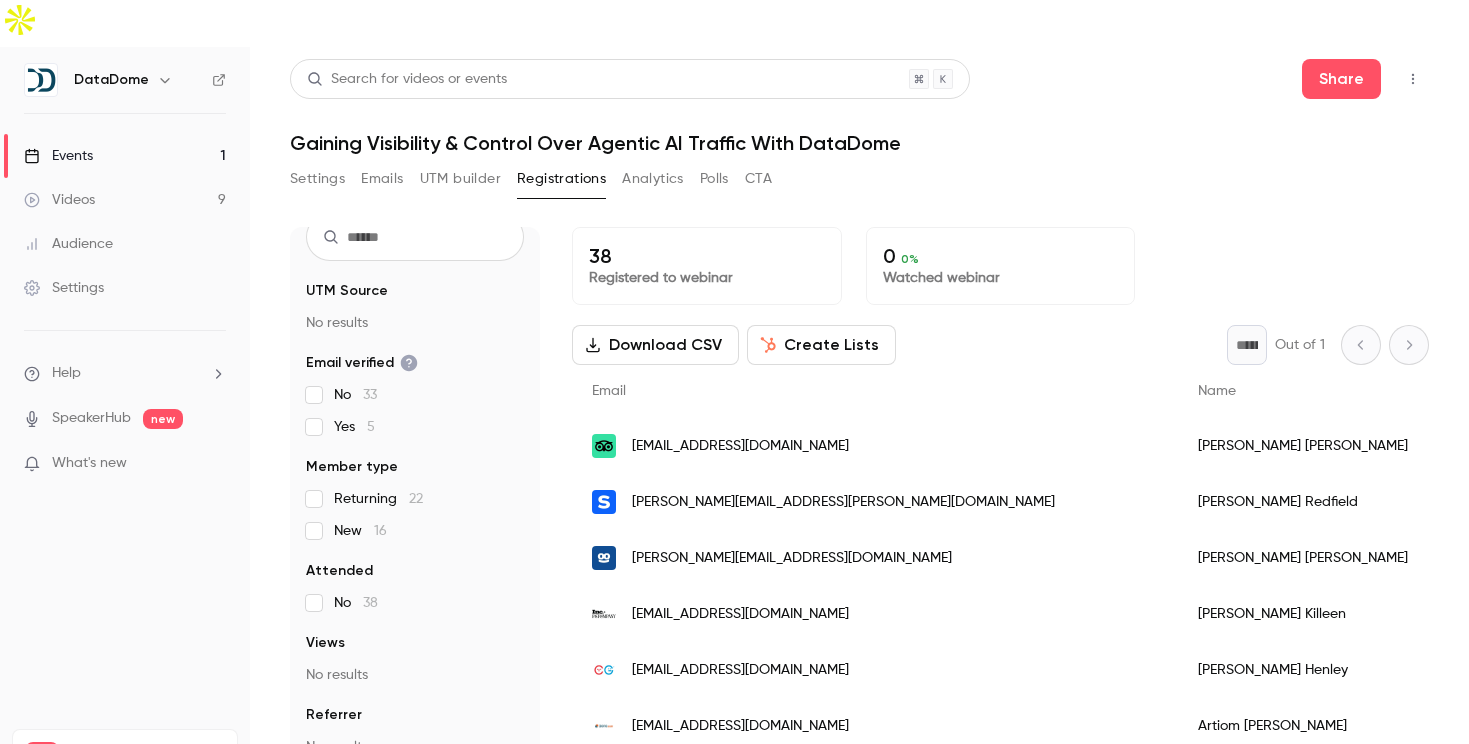scroll, scrollTop: 76, scrollLeft: 0, axis: vertical 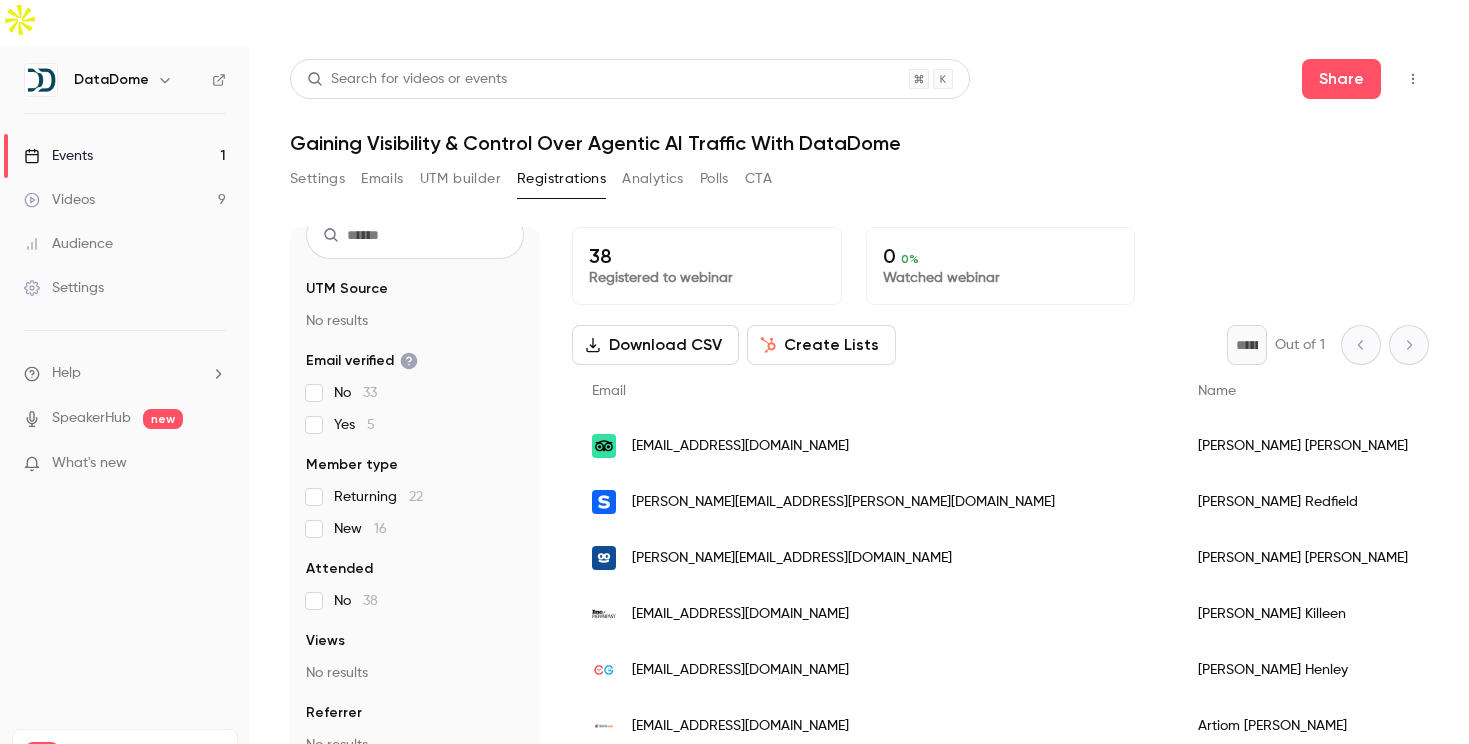 click on "UTM builder" at bounding box center [460, 179] 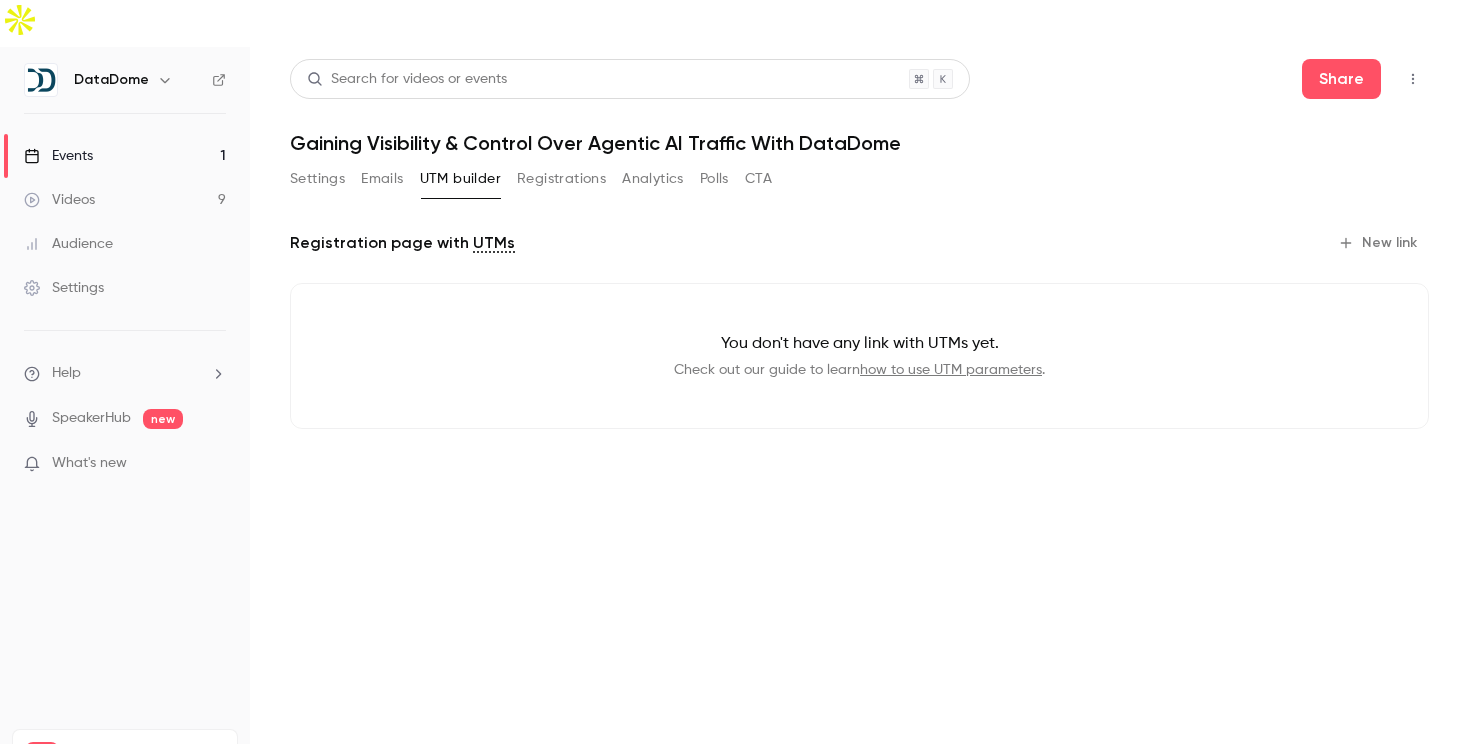 click on "Emails" at bounding box center (382, 179) 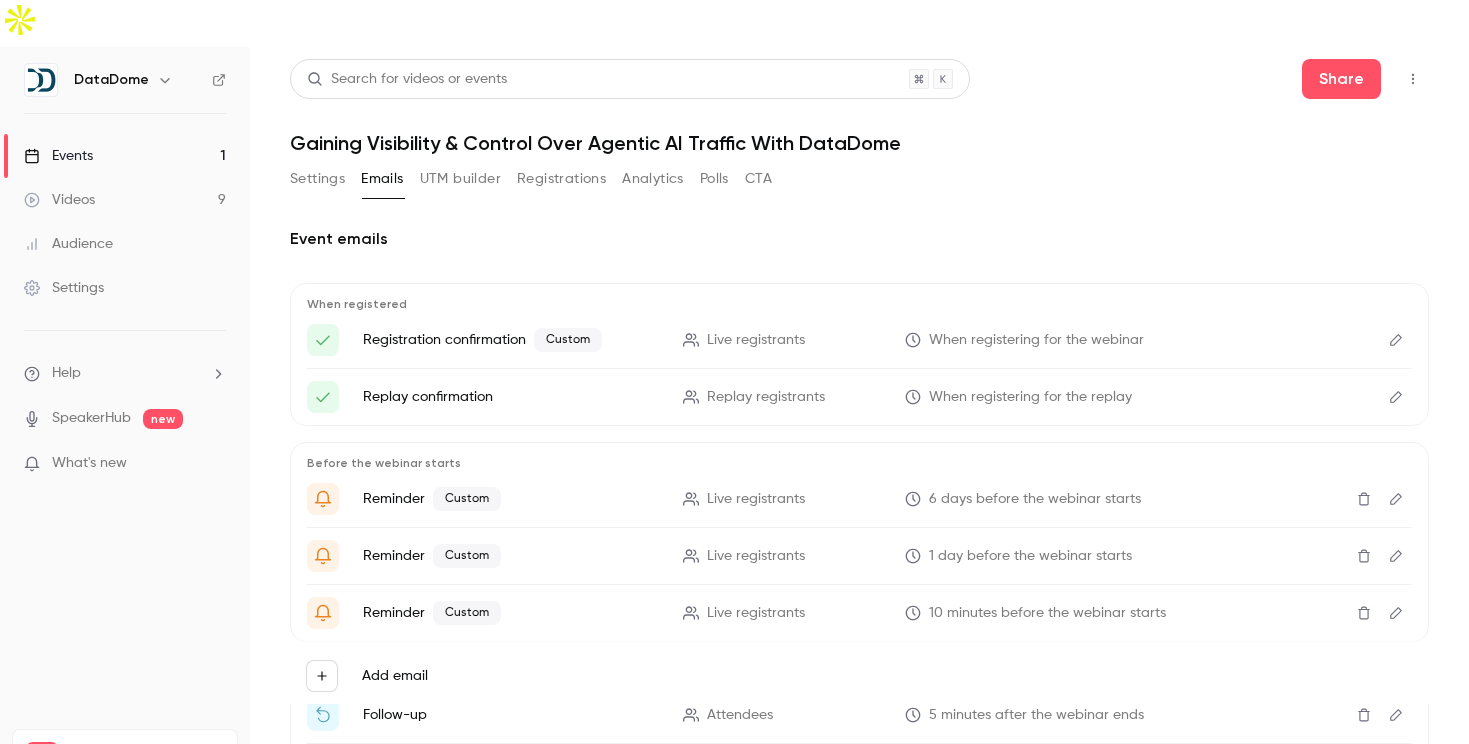 click on "Settings" at bounding box center [317, 179] 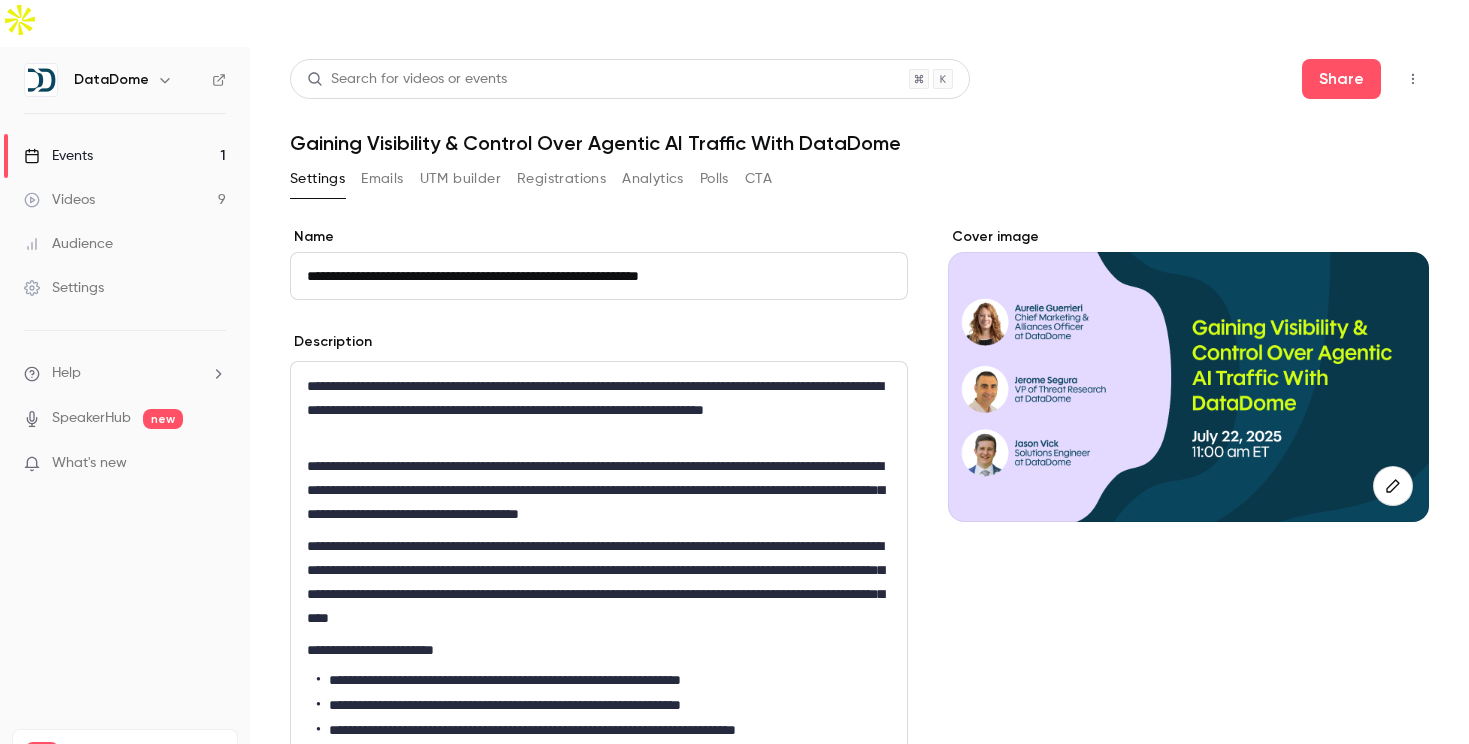 click on "Emails" at bounding box center (382, 179) 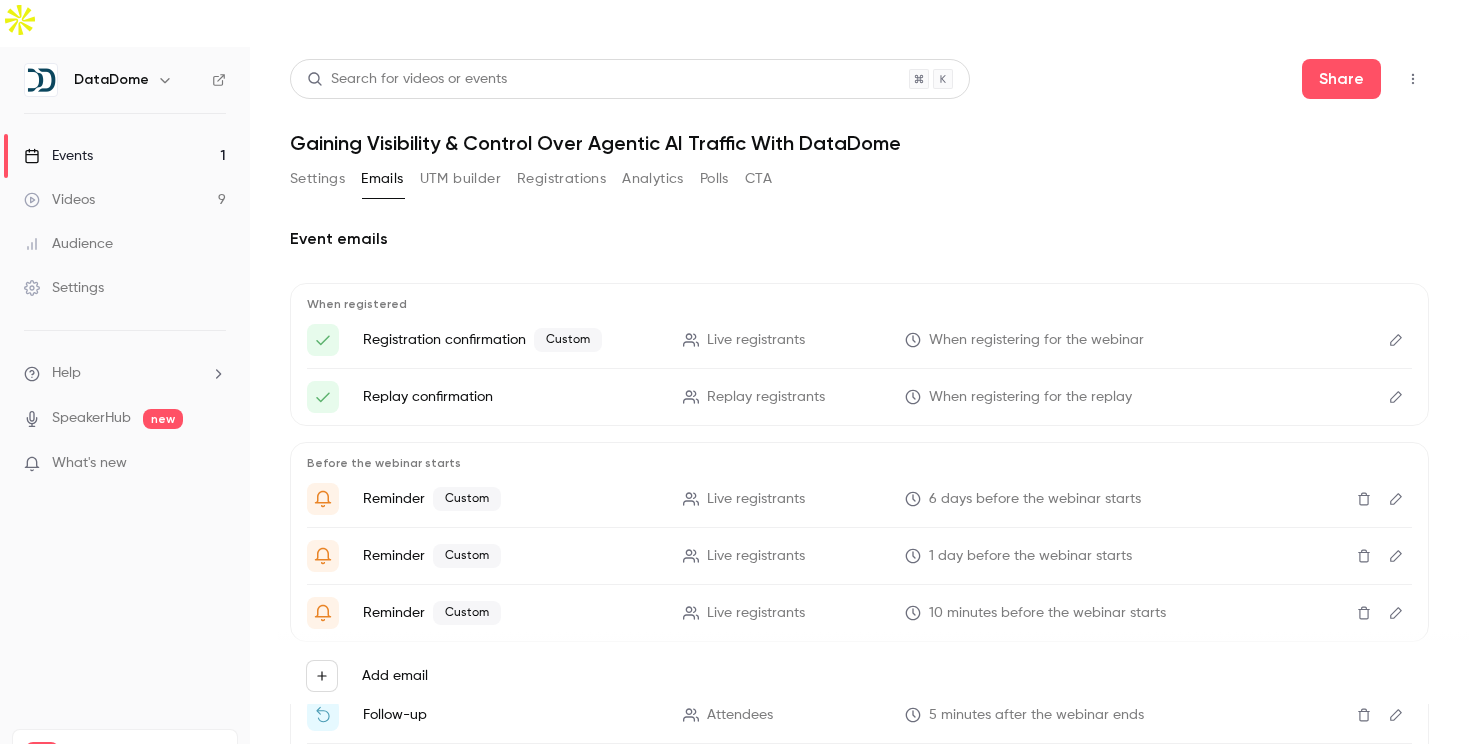 click 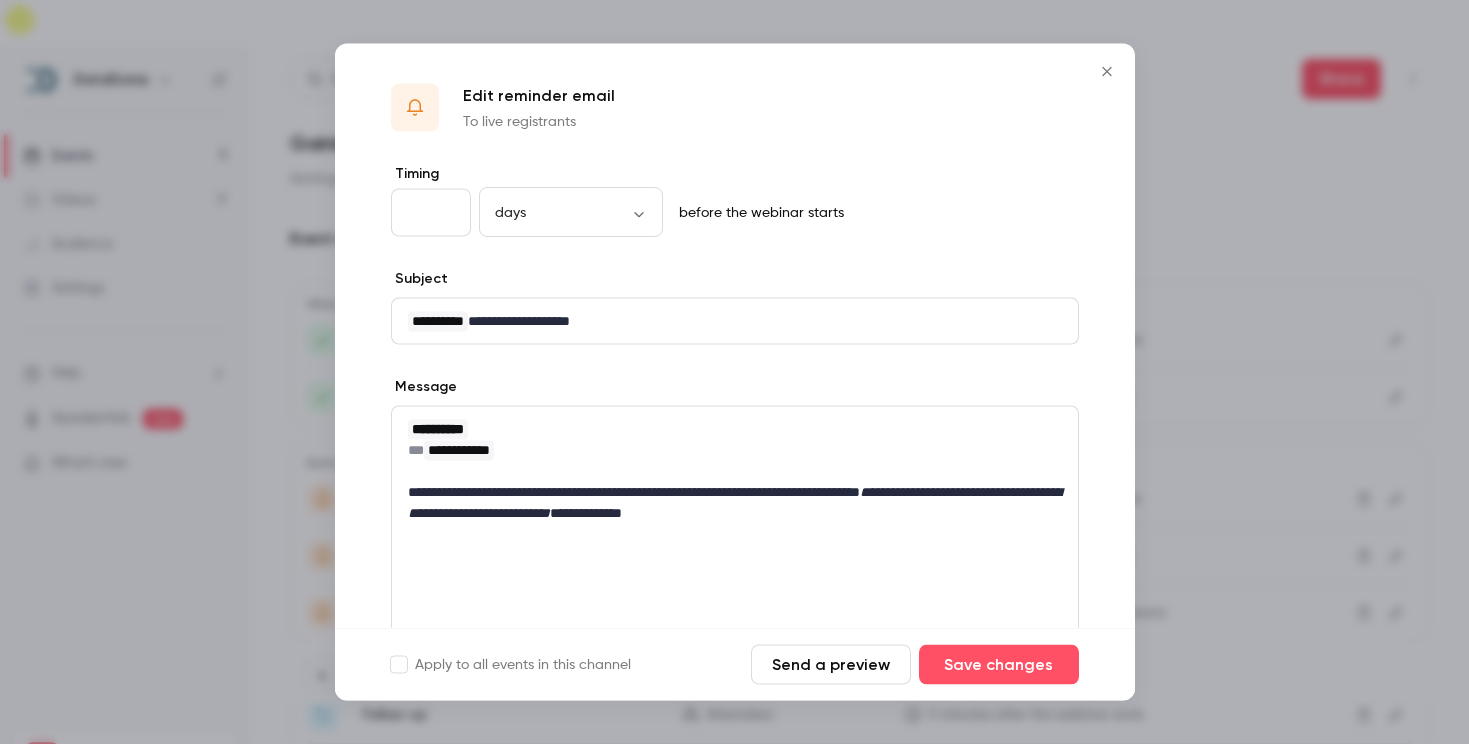 click on "**********" at bounding box center [735, 503] 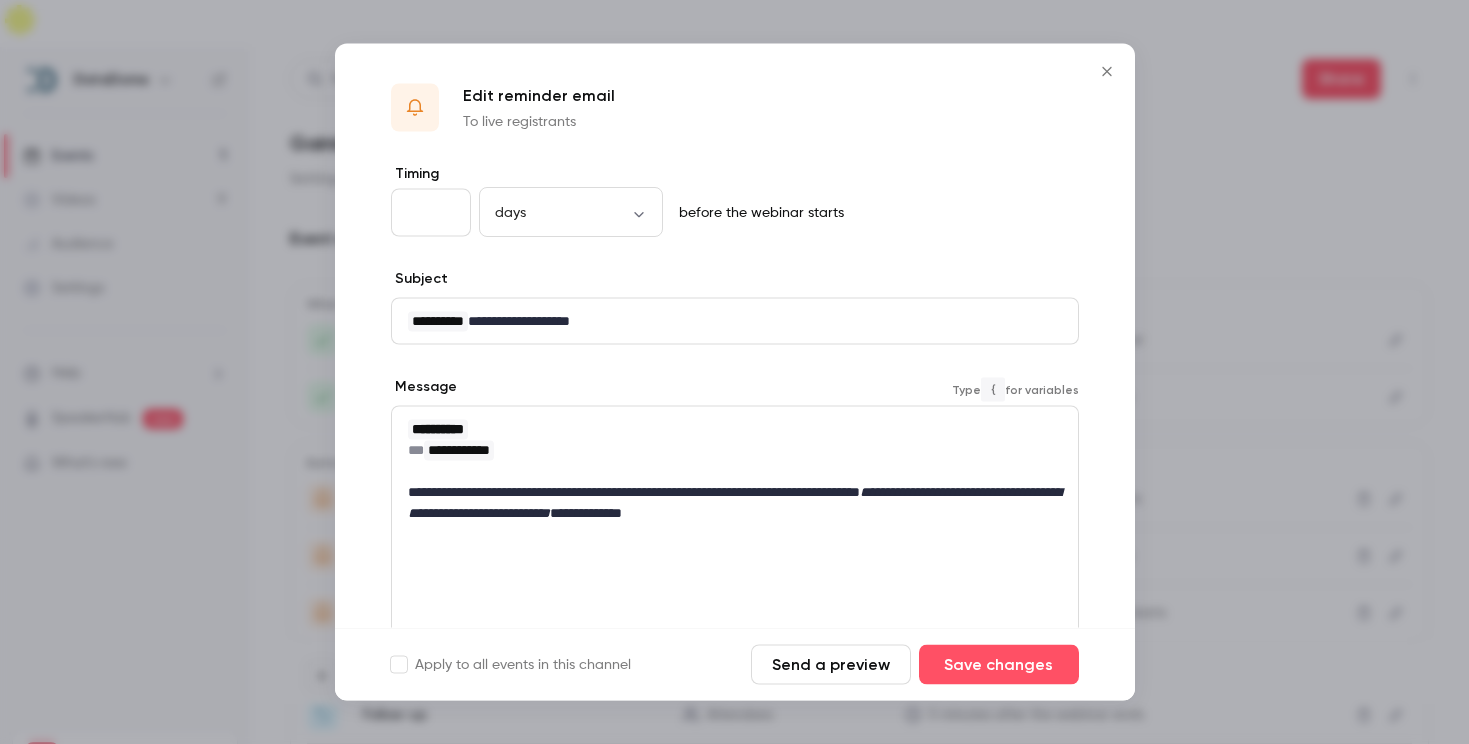 type 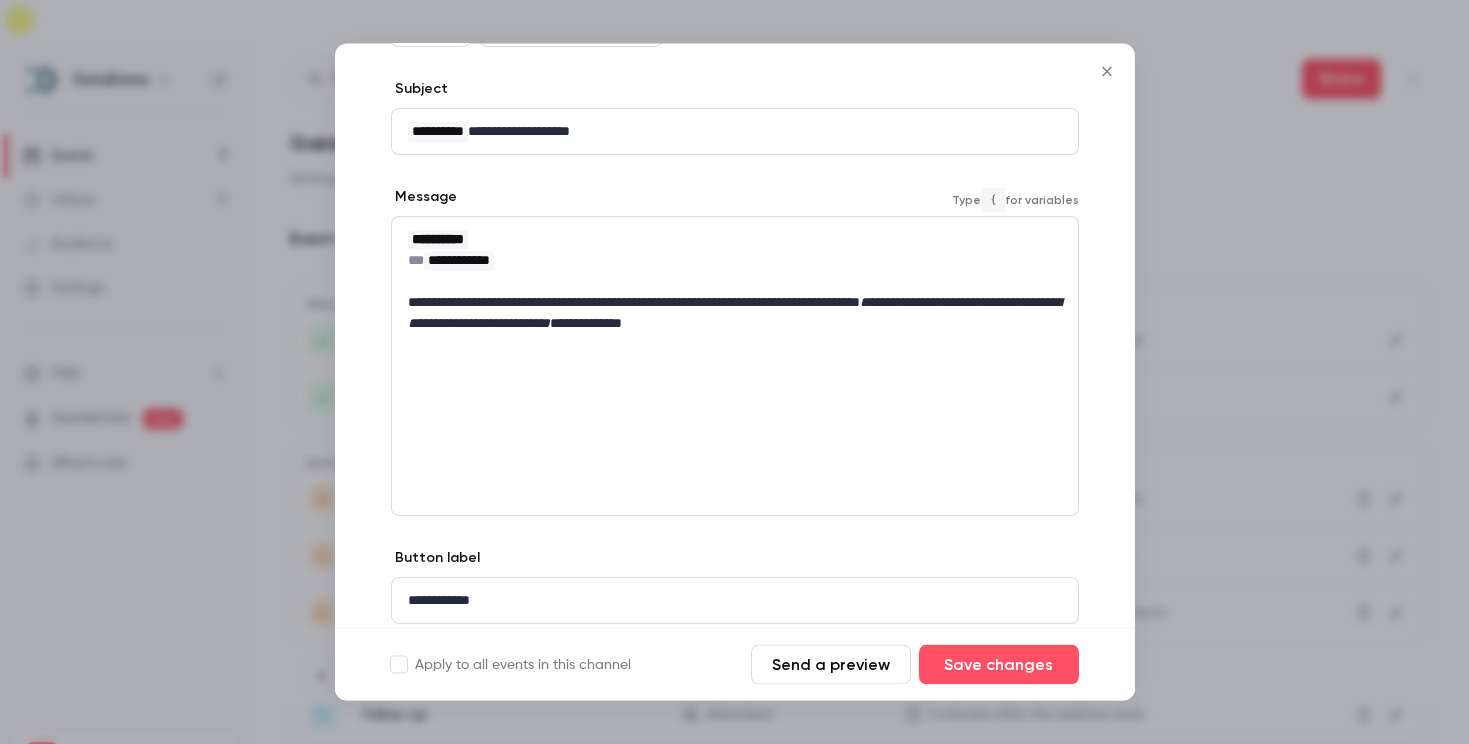 scroll, scrollTop: 183, scrollLeft: 0, axis: vertical 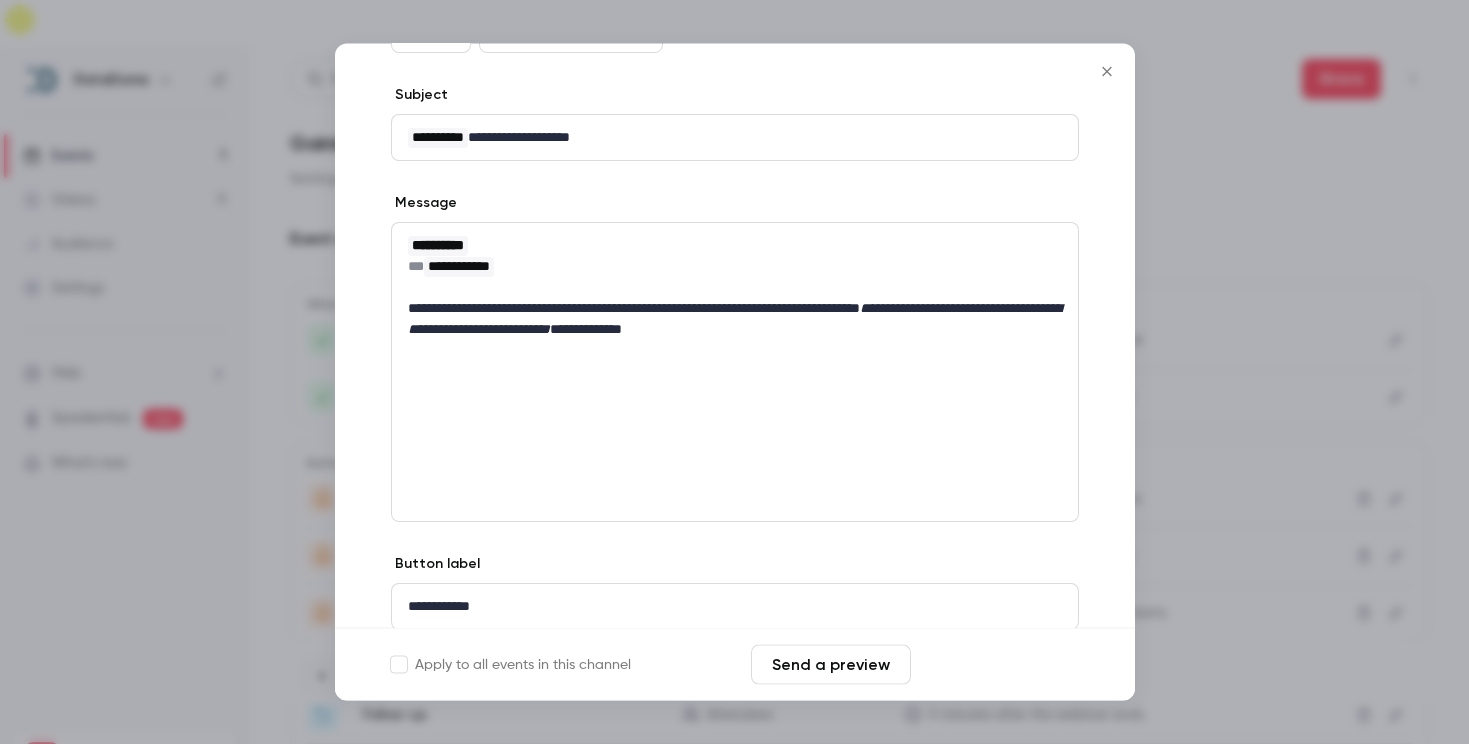 click on "Save changes" at bounding box center [999, 665] 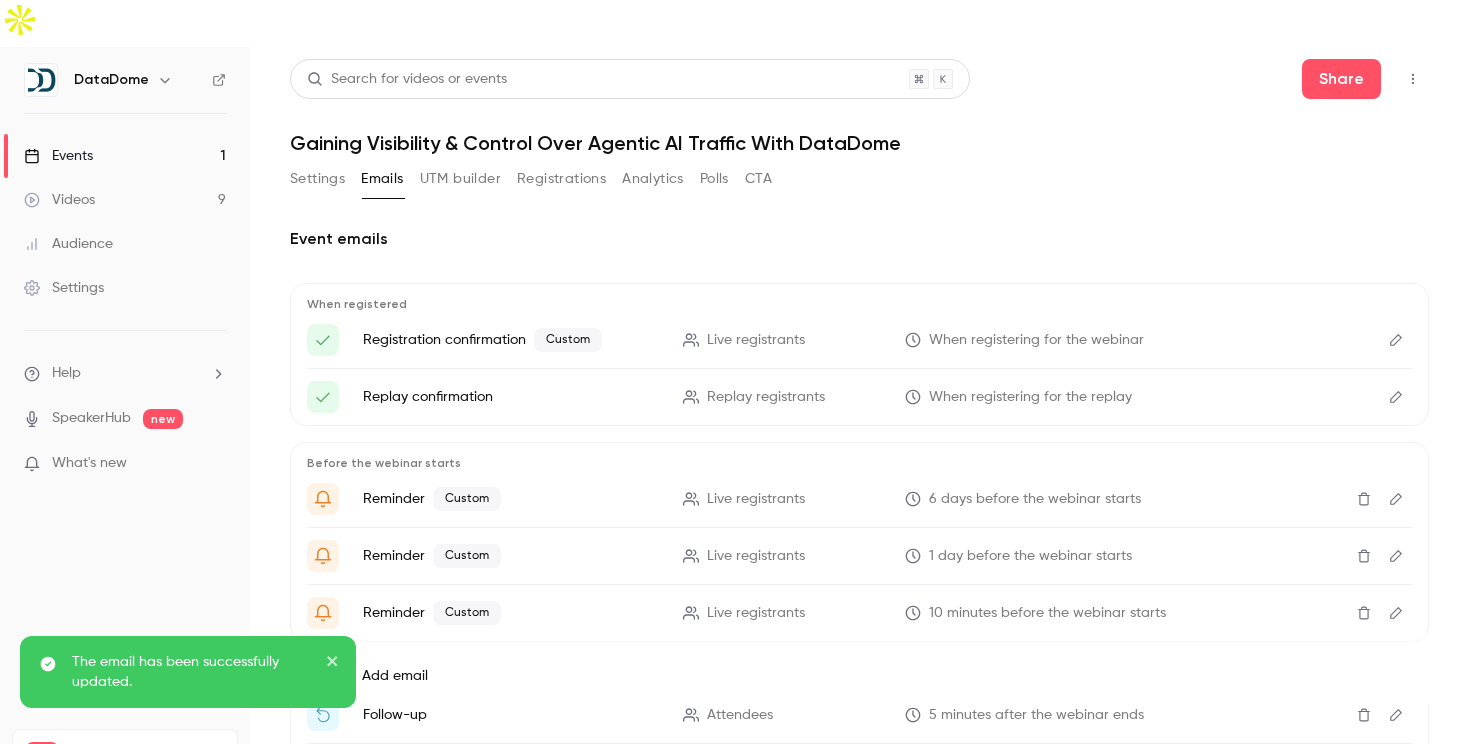 click at bounding box center [1396, 556] 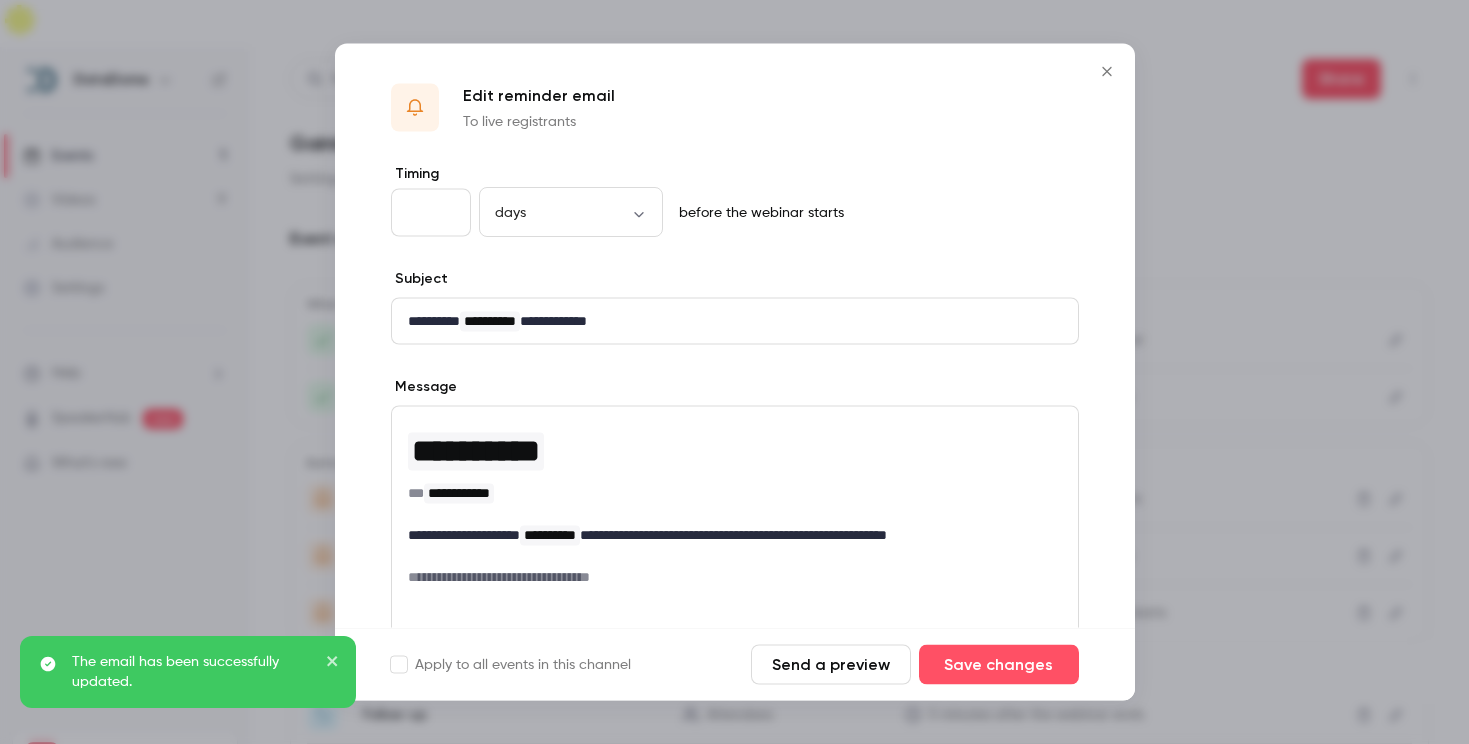 click on "**********" at bounding box center [735, 535] 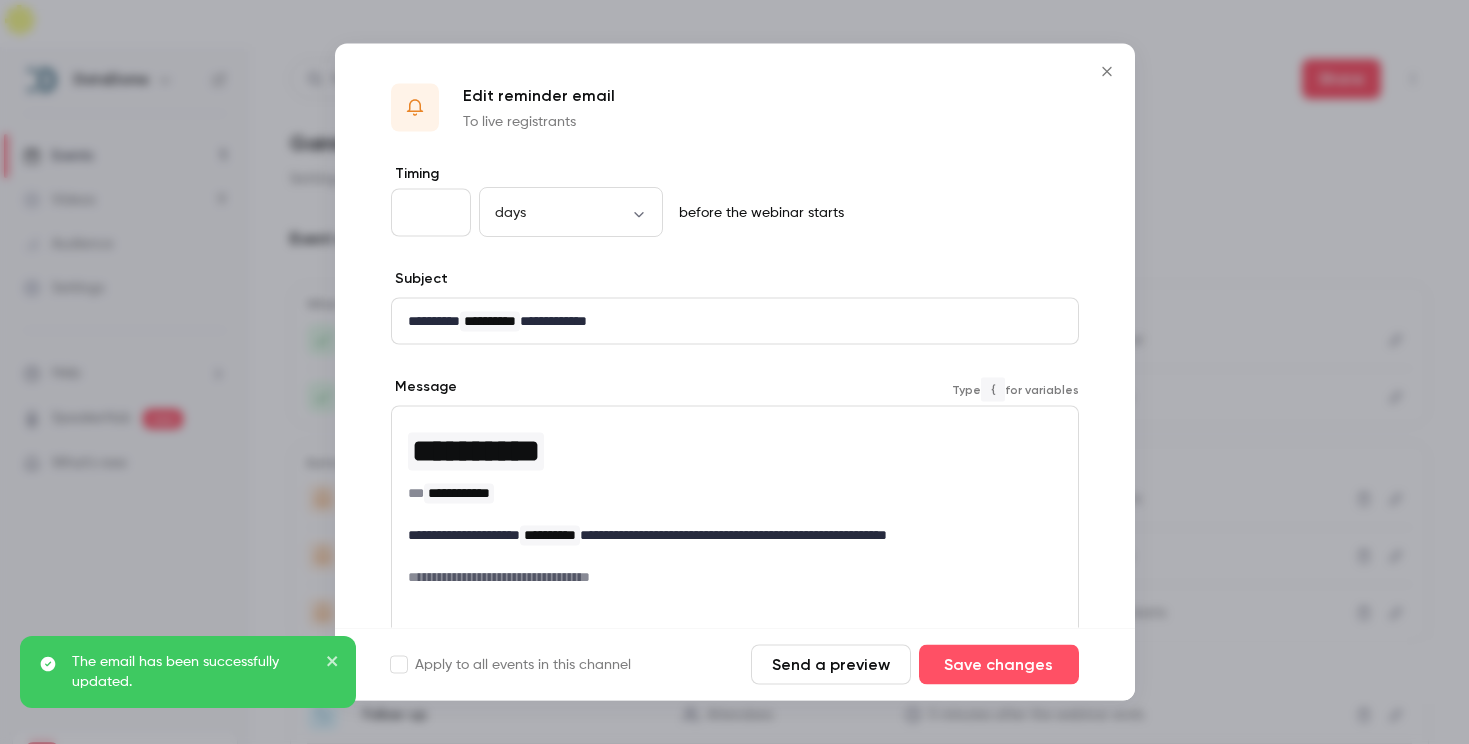 type 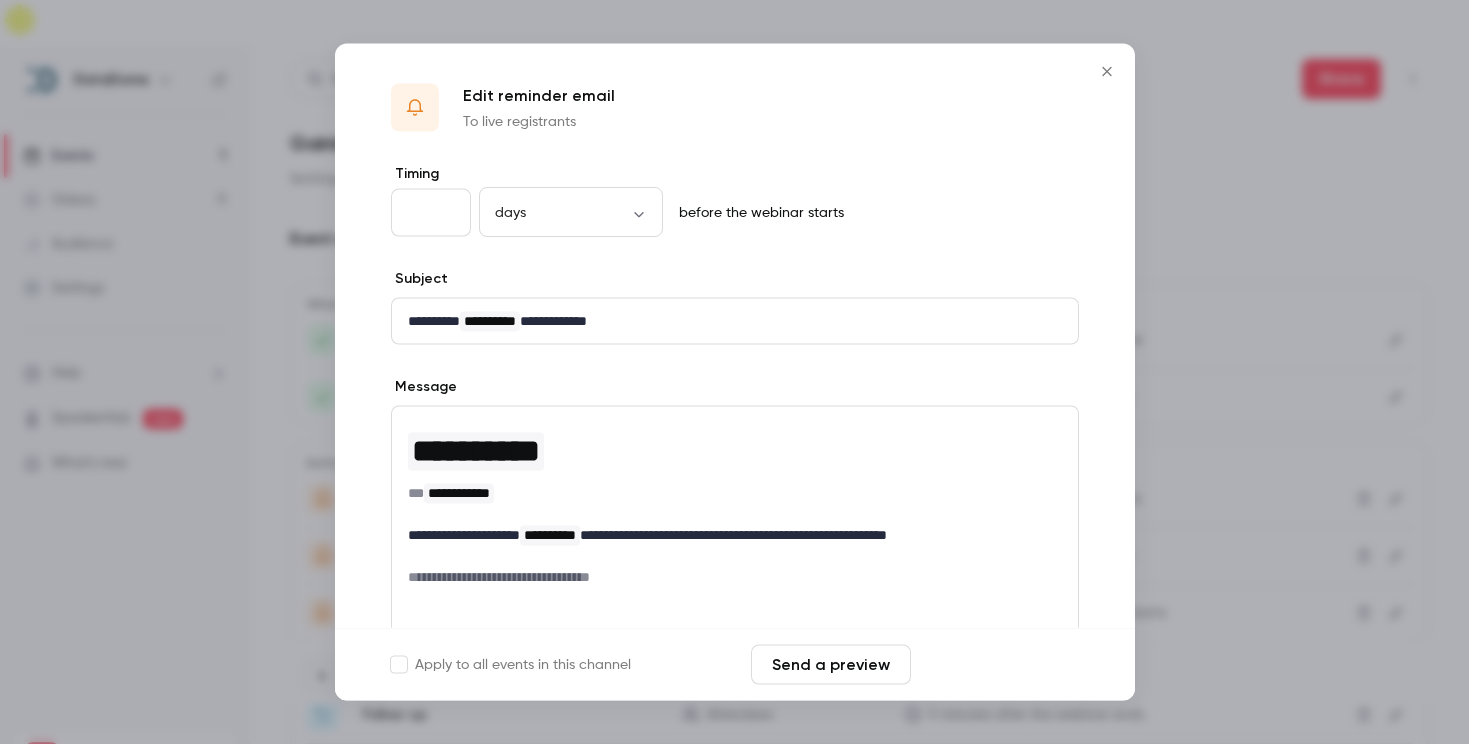 click on "Save changes" at bounding box center (999, 665) 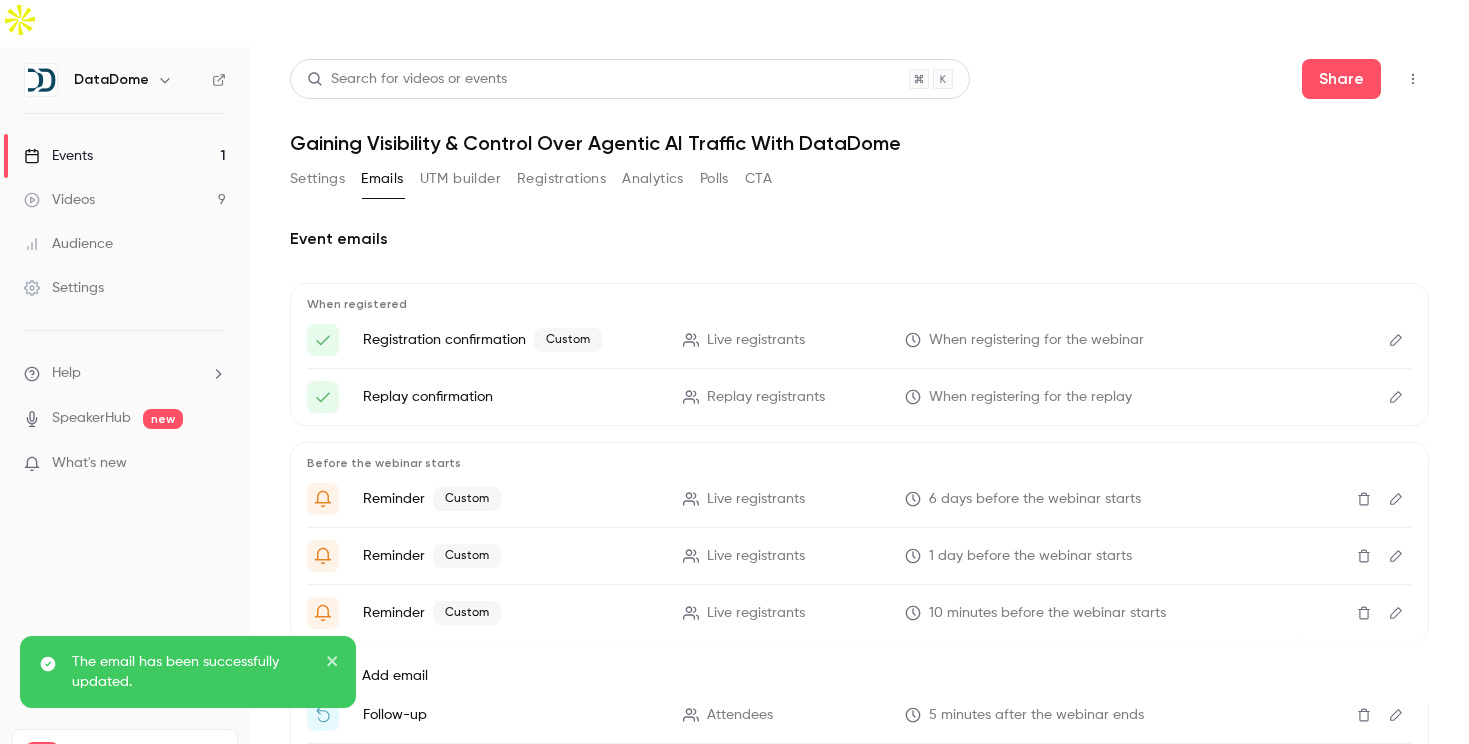 click 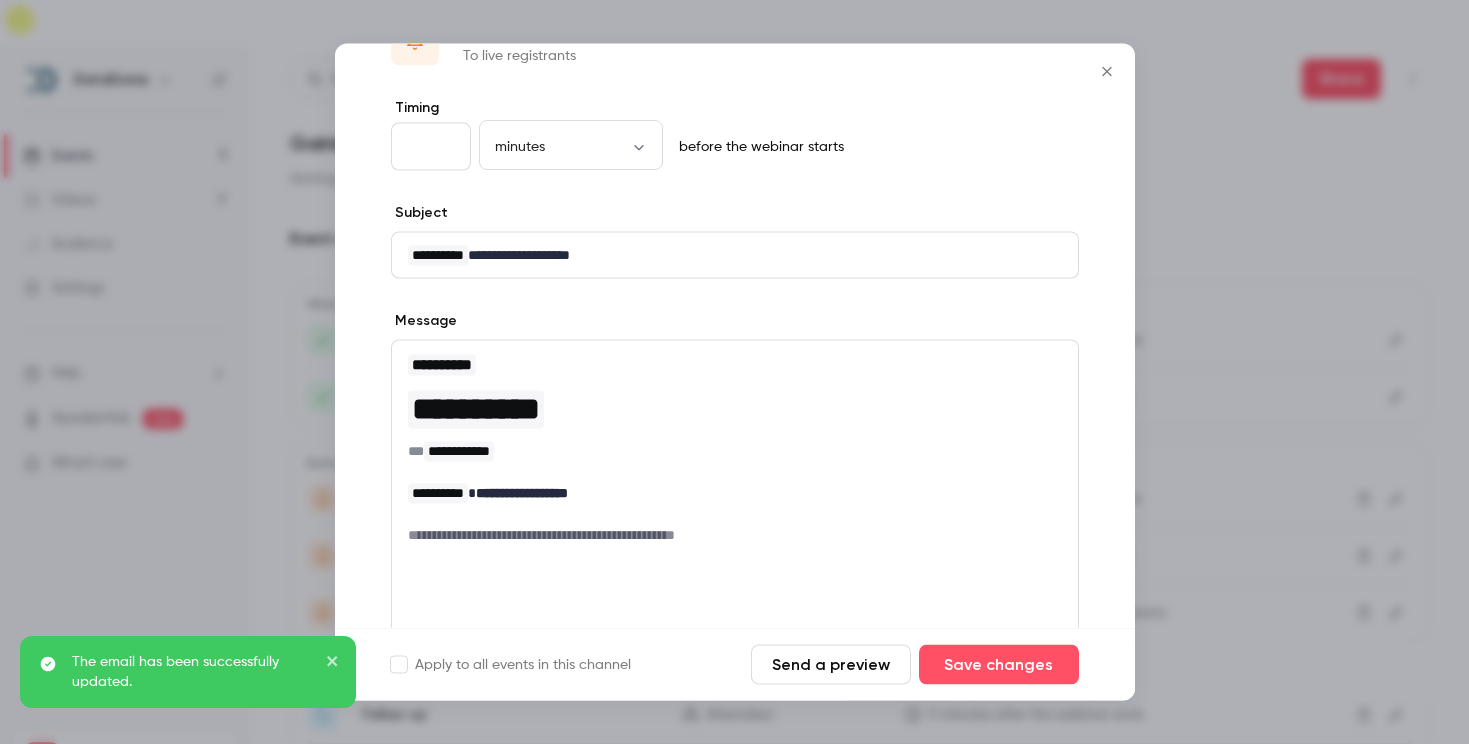scroll, scrollTop: 0, scrollLeft: 0, axis: both 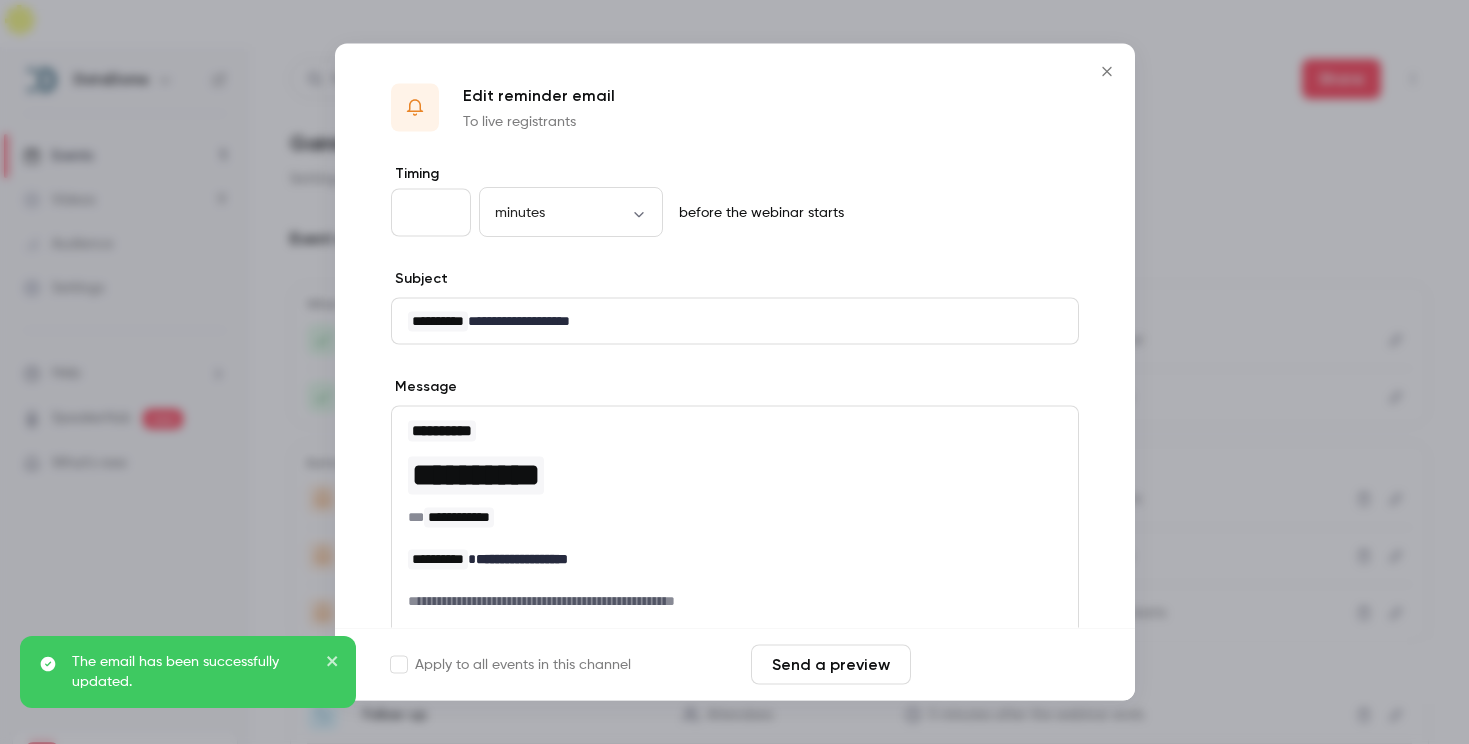 click on "Save changes" at bounding box center [999, 665] 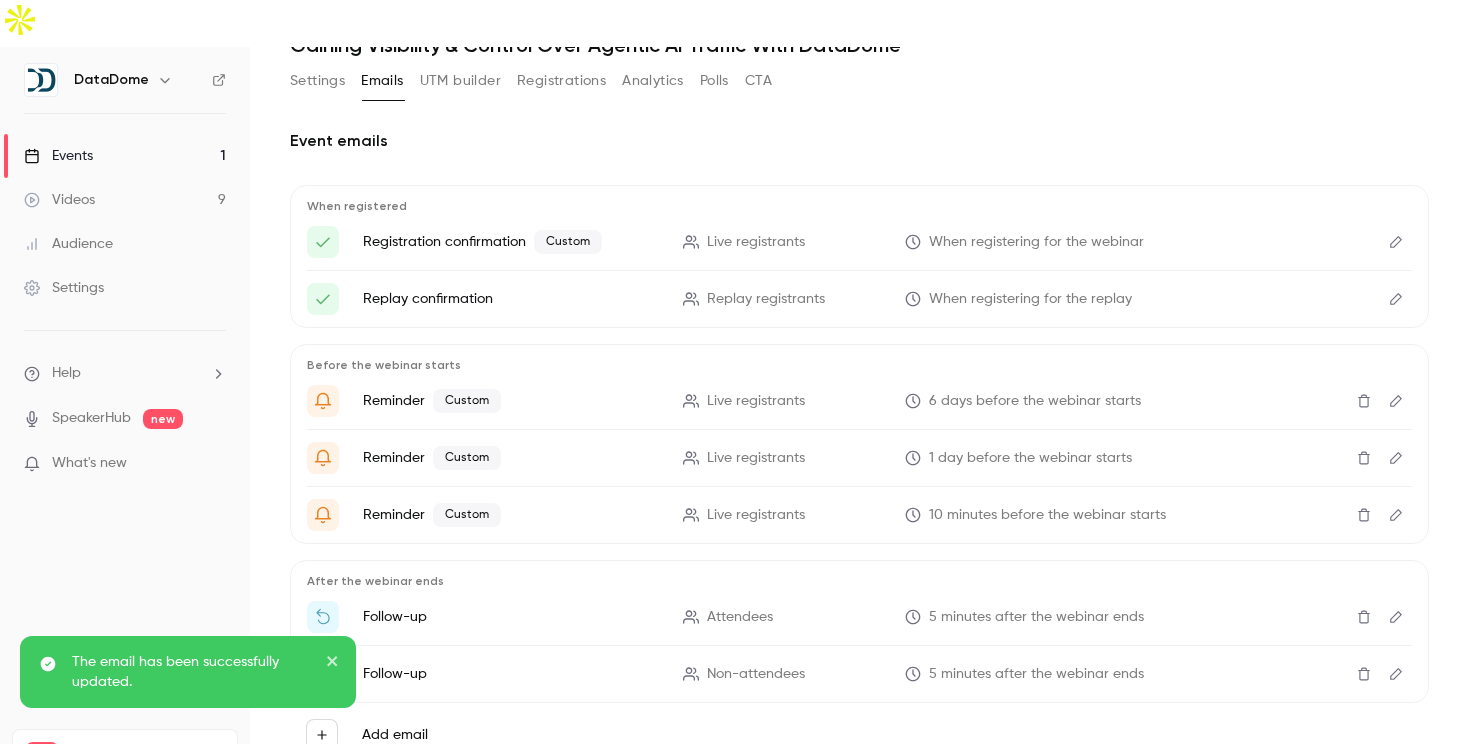 scroll, scrollTop: 126, scrollLeft: 0, axis: vertical 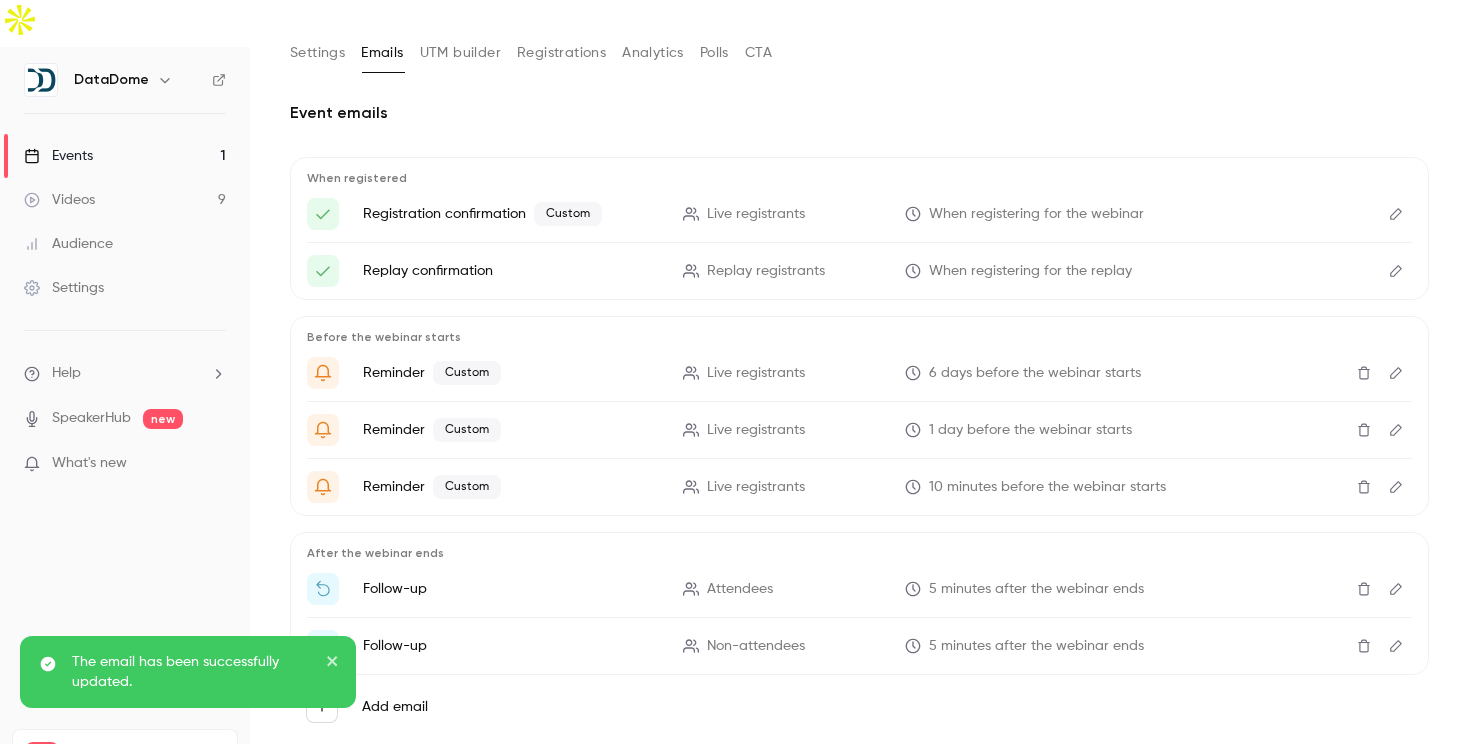 click at bounding box center [1396, 589] 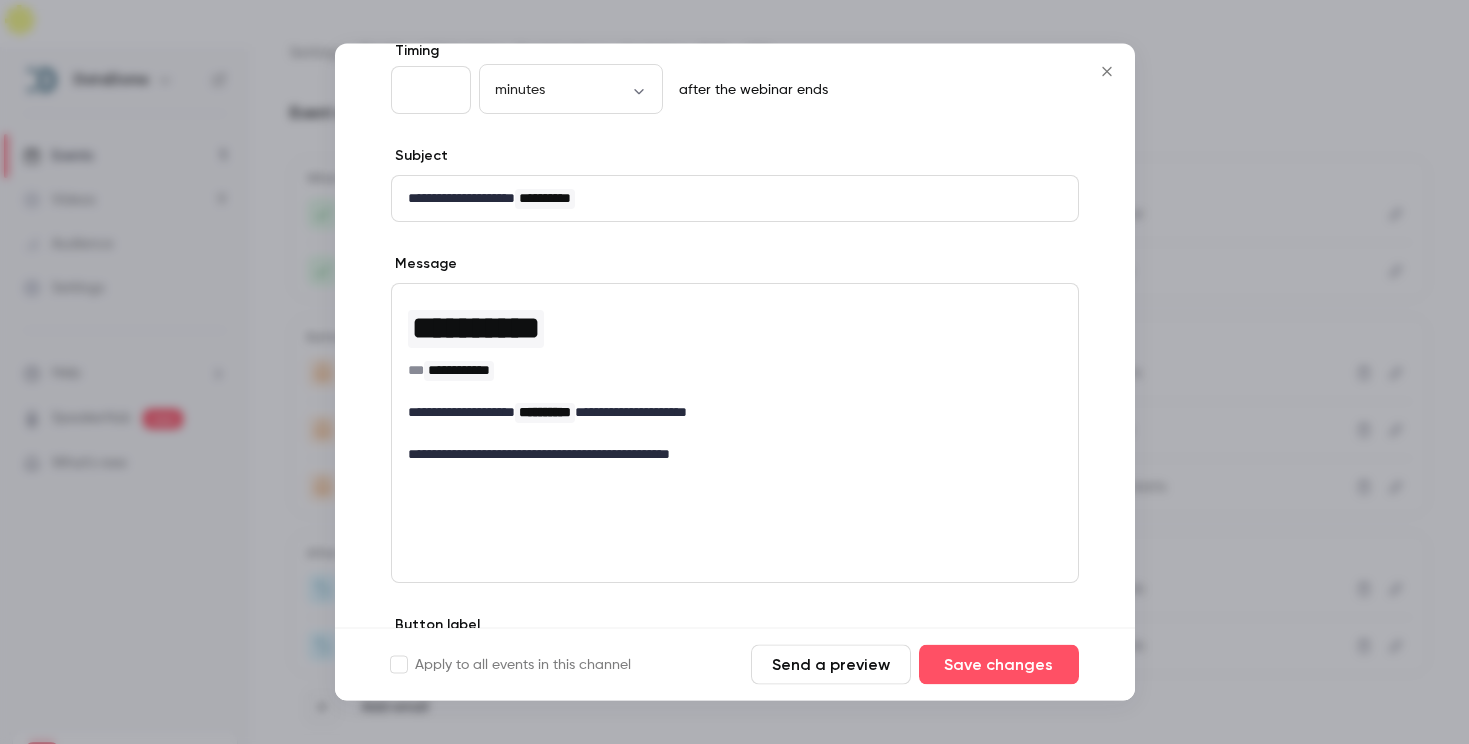 scroll, scrollTop: 103, scrollLeft: 0, axis: vertical 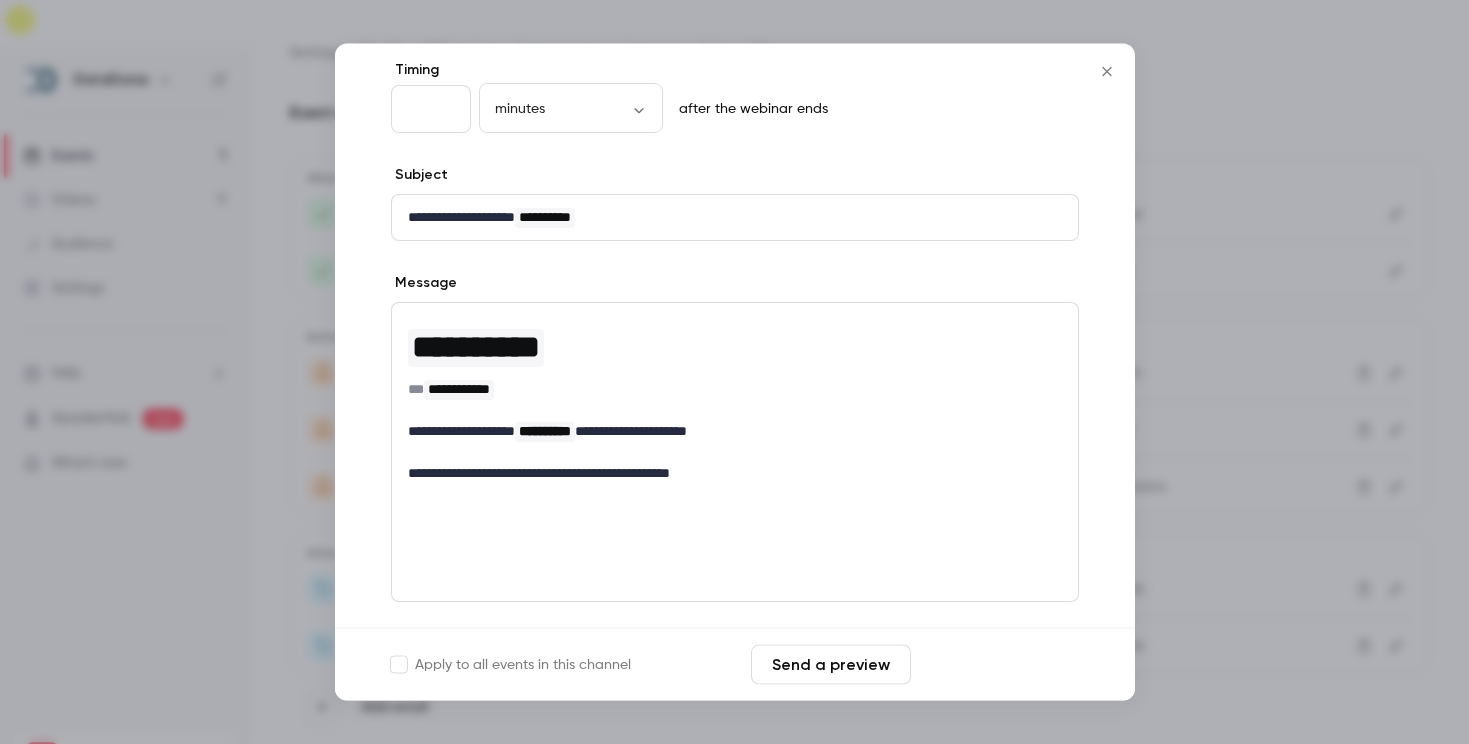 click on "Save changes" at bounding box center [999, 665] 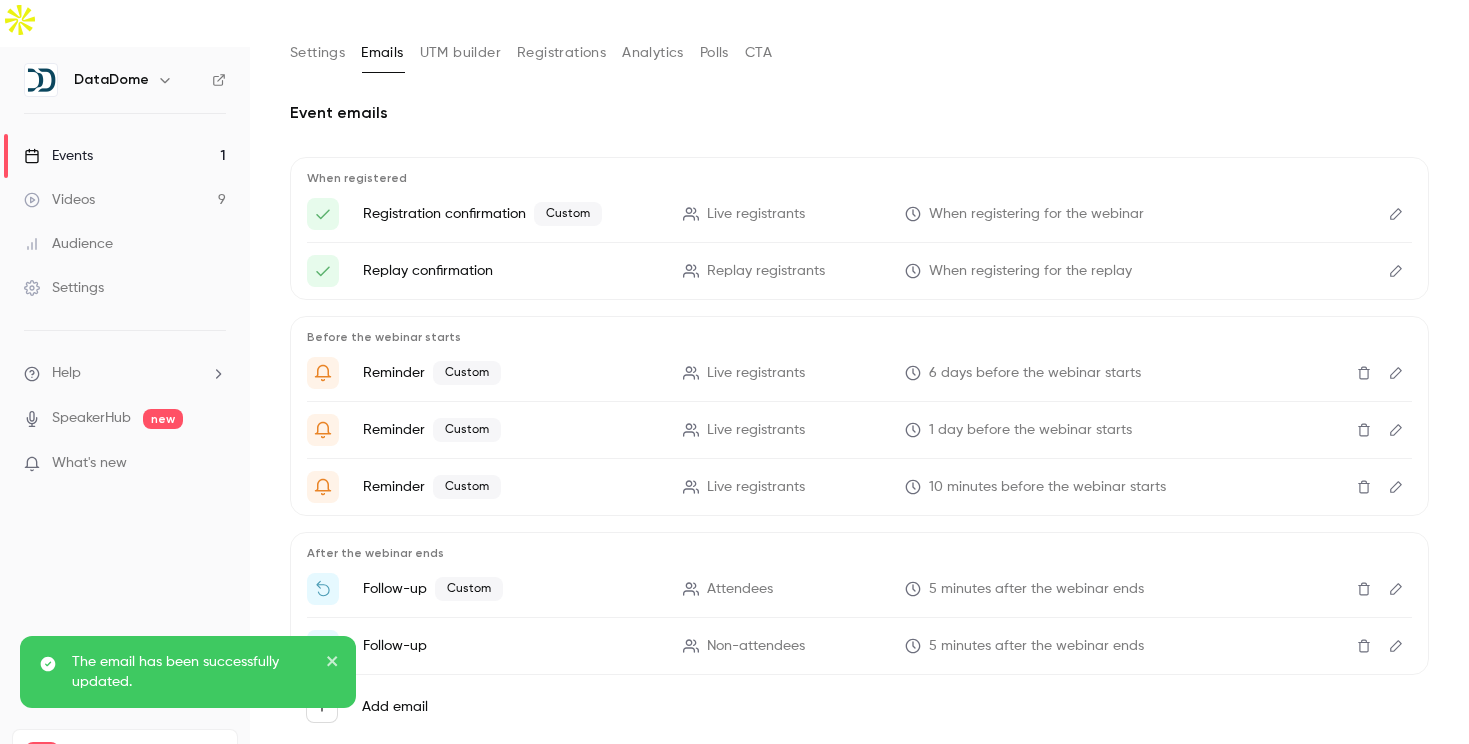 click 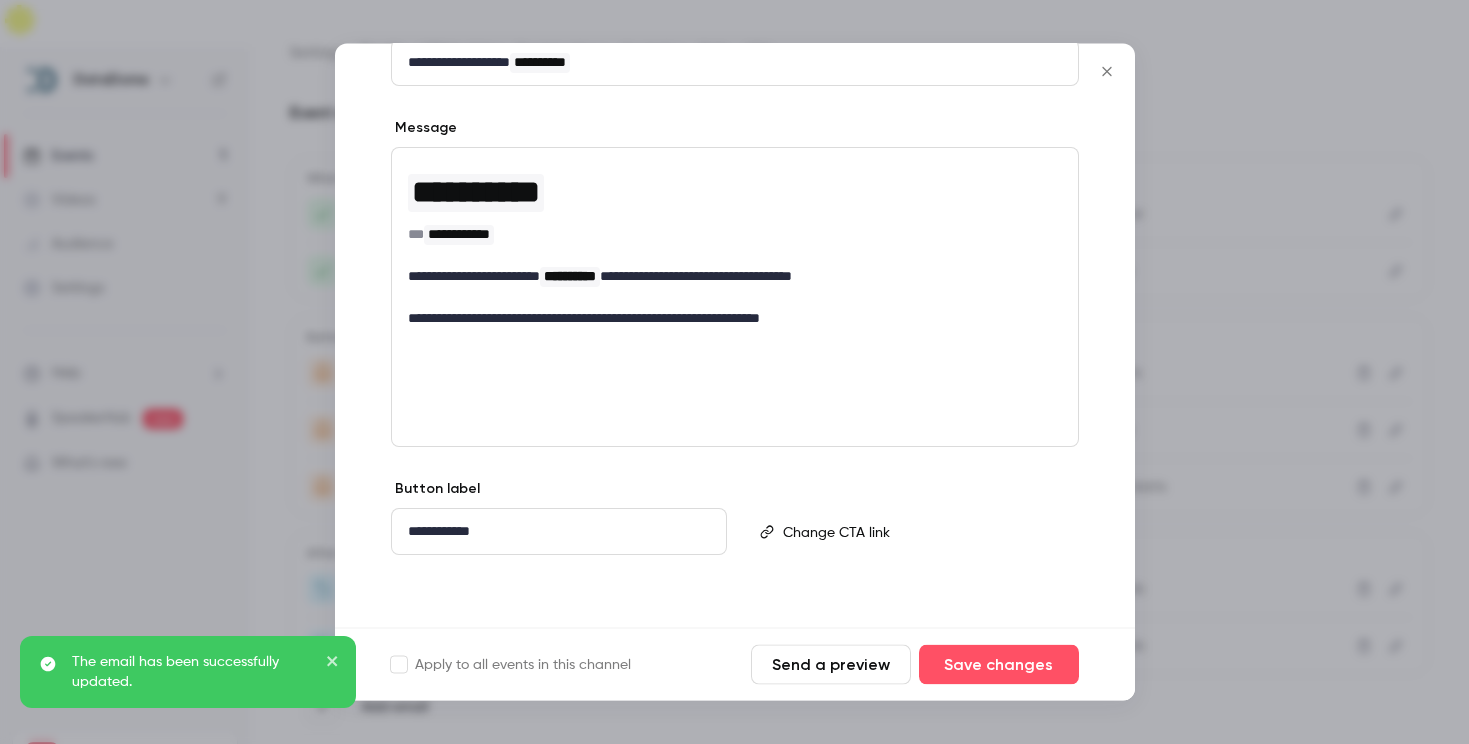scroll, scrollTop: 0, scrollLeft: 0, axis: both 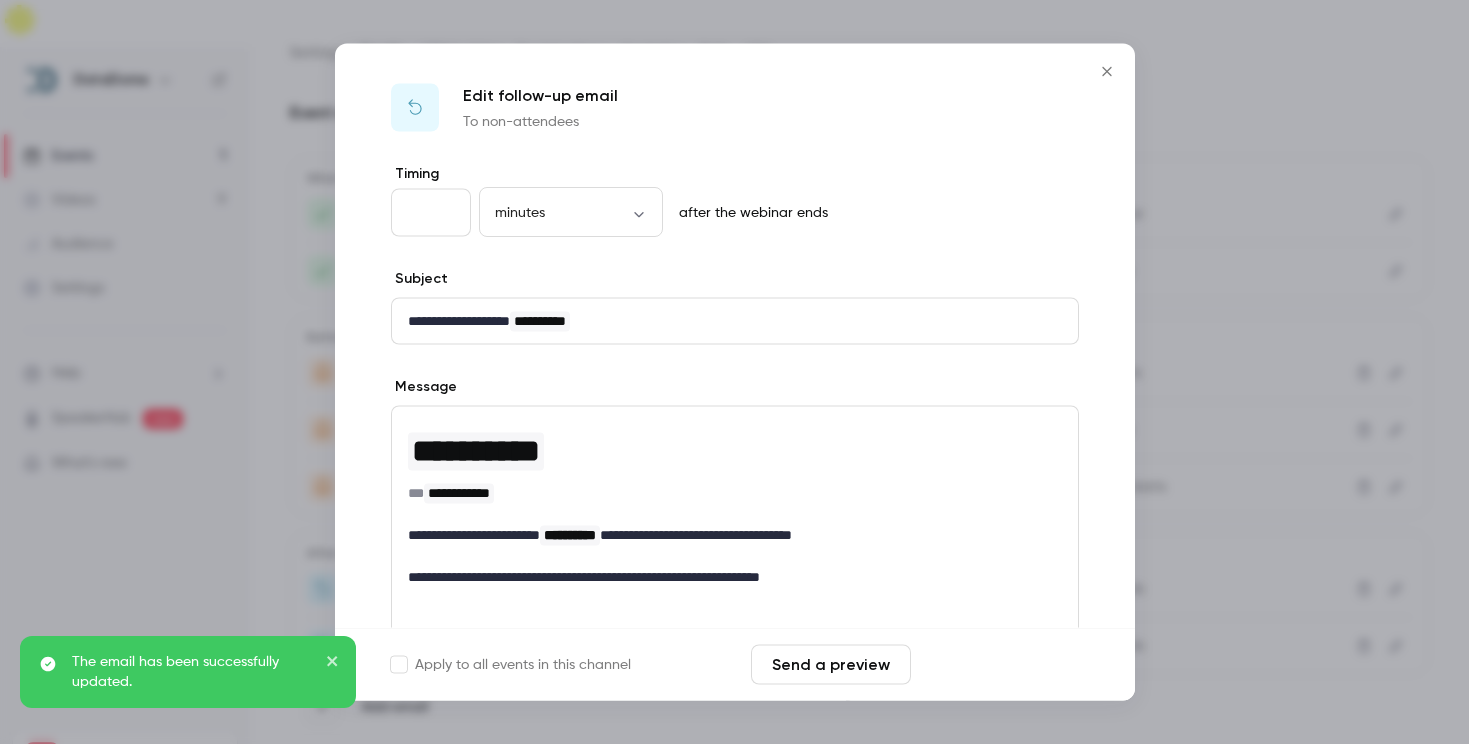 click on "Save changes" at bounding box center (999, 665) 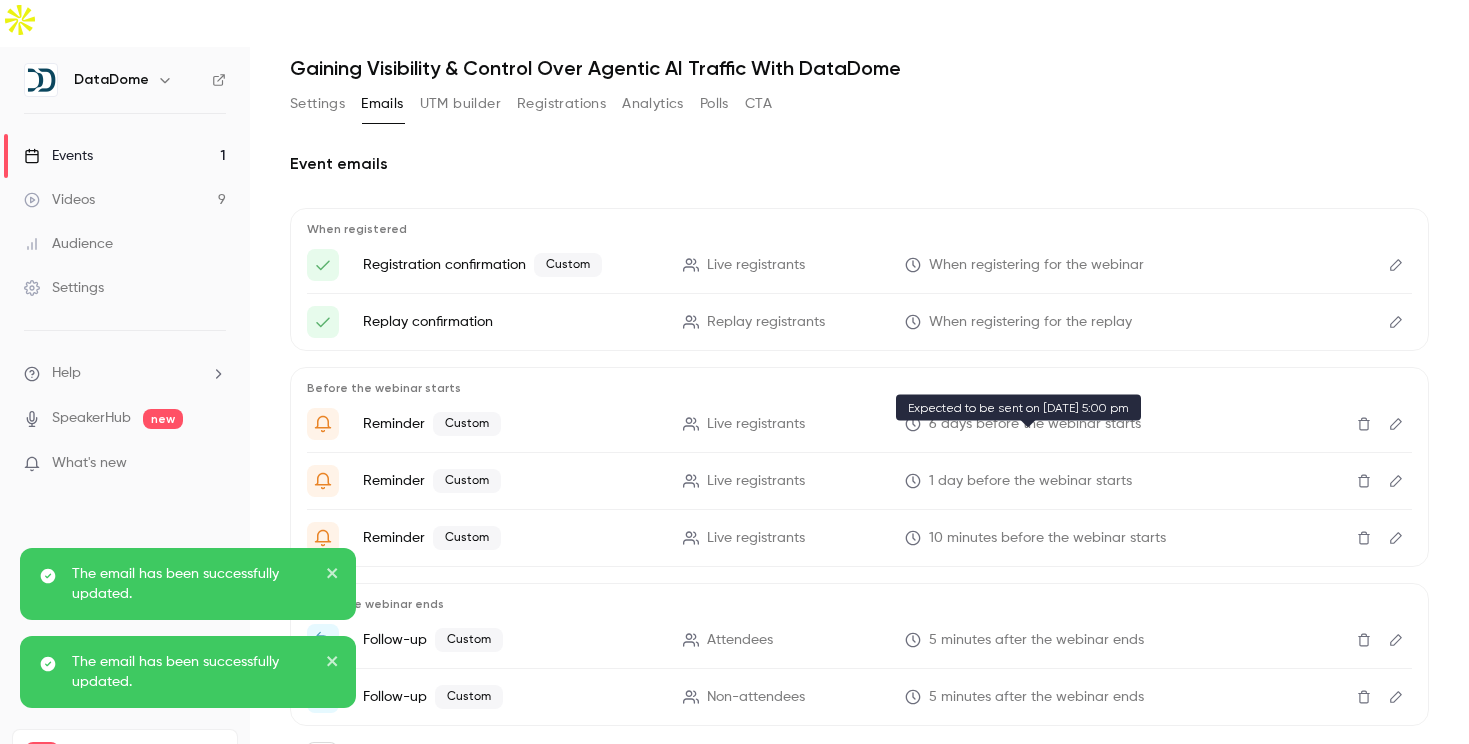scroll, scrollTop: 68, scrollLeft: 0, axis: vertical 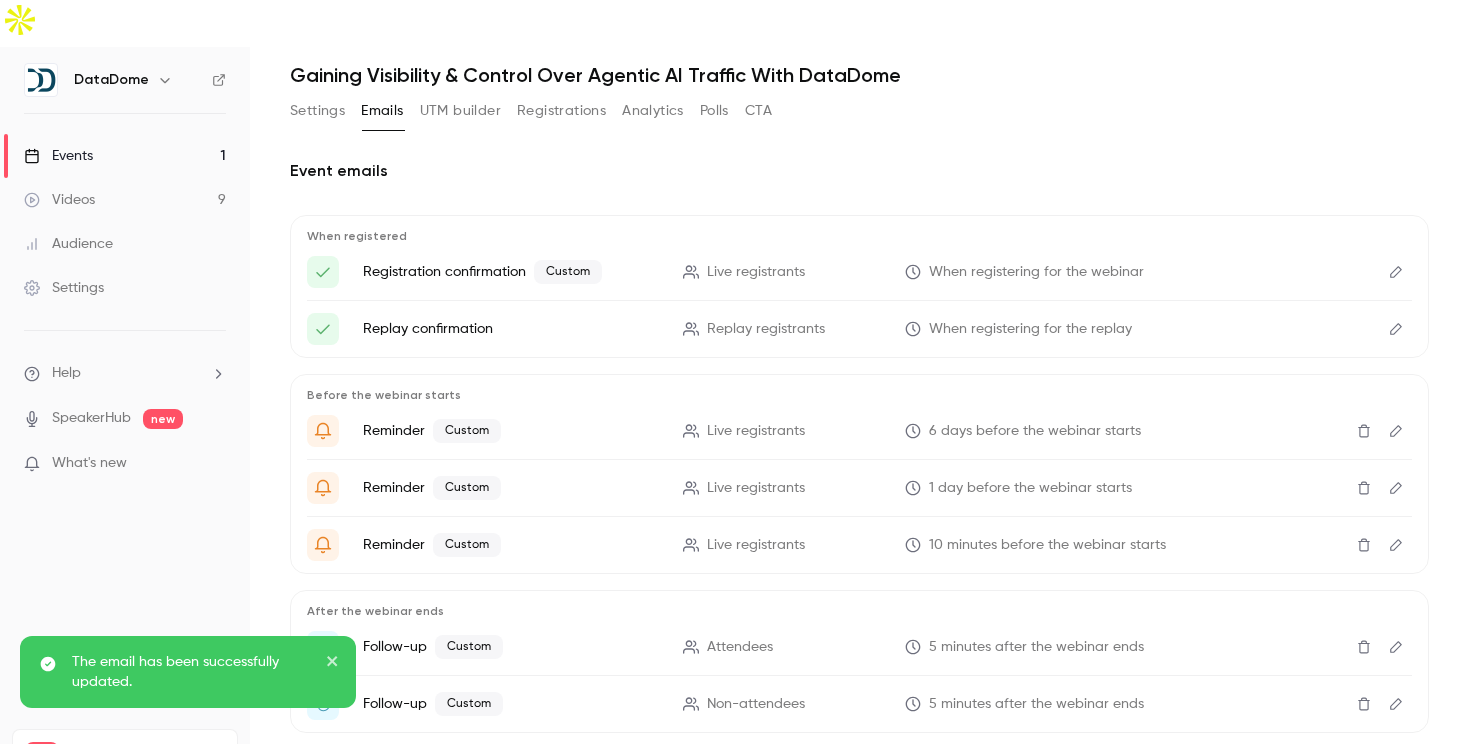 click 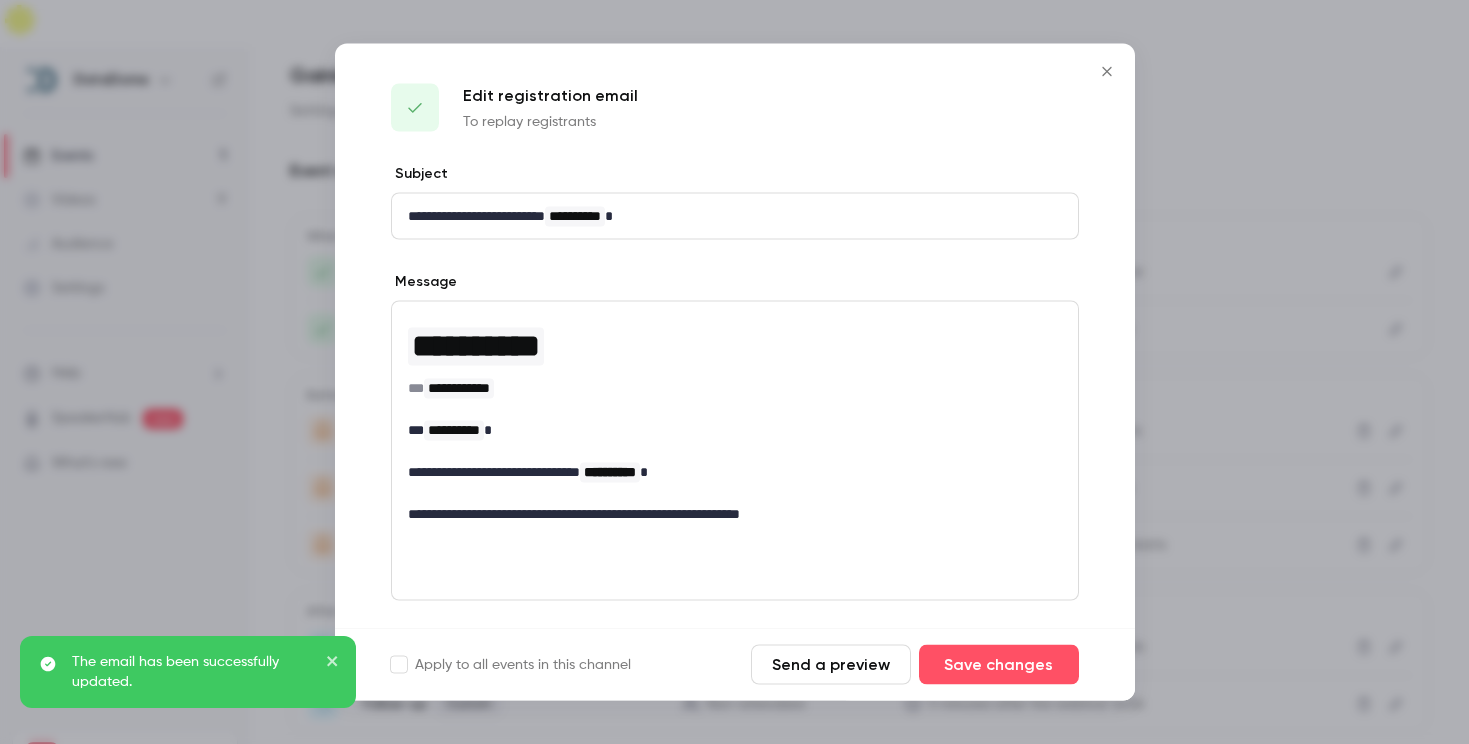scroll, scrollTop: 153, scrollLeft: 0, axis: vertical 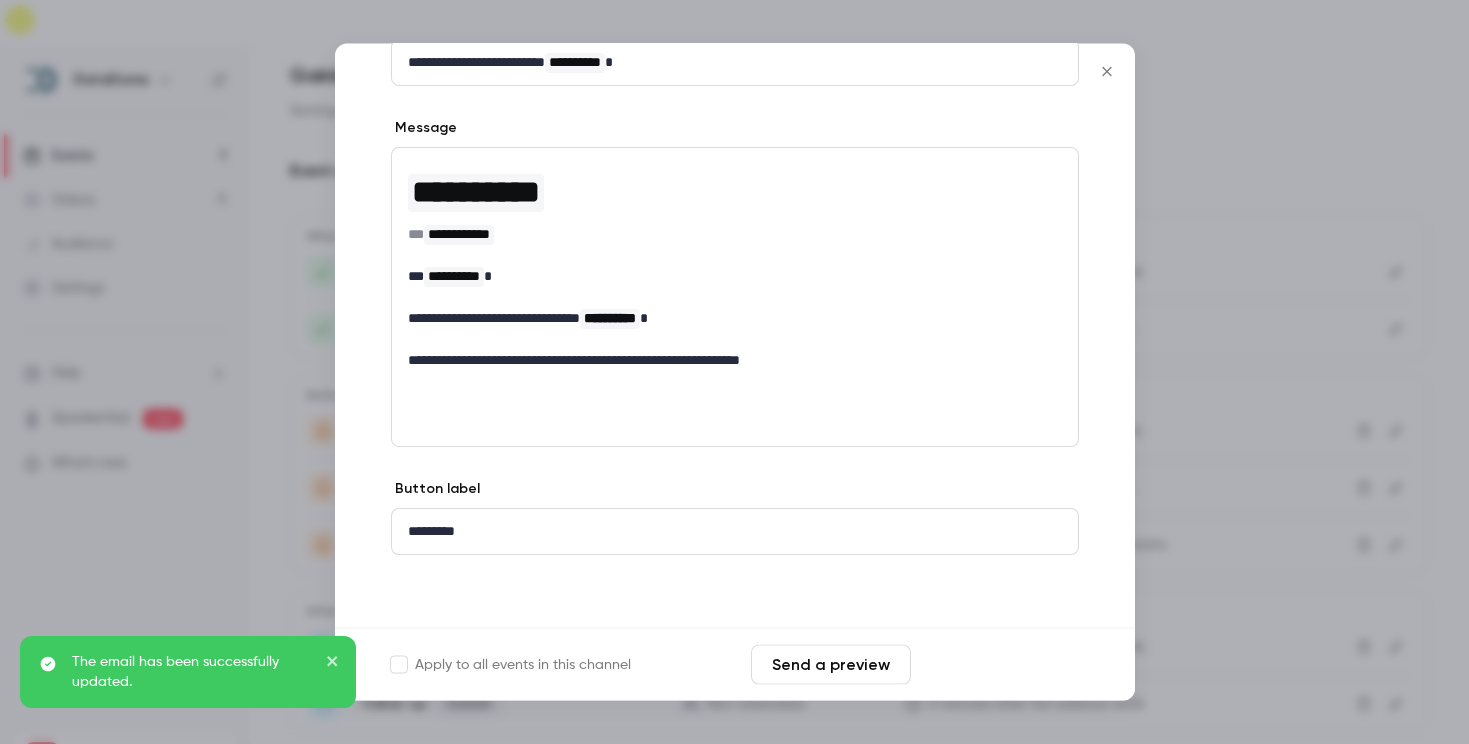 click on "Save changes" at bounding box center [999, 665] 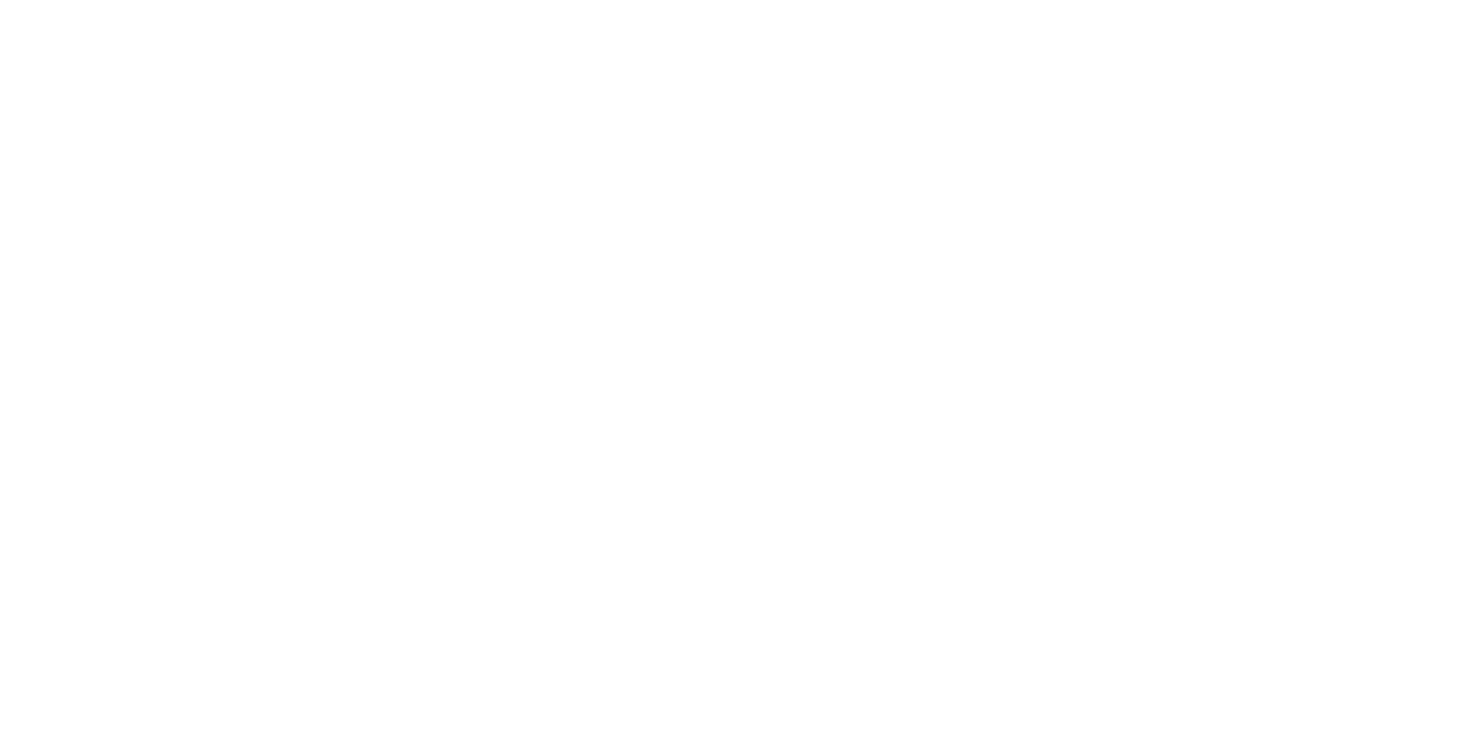 scroll, scrollTop: 0, scrollLeft: 0, axis: both 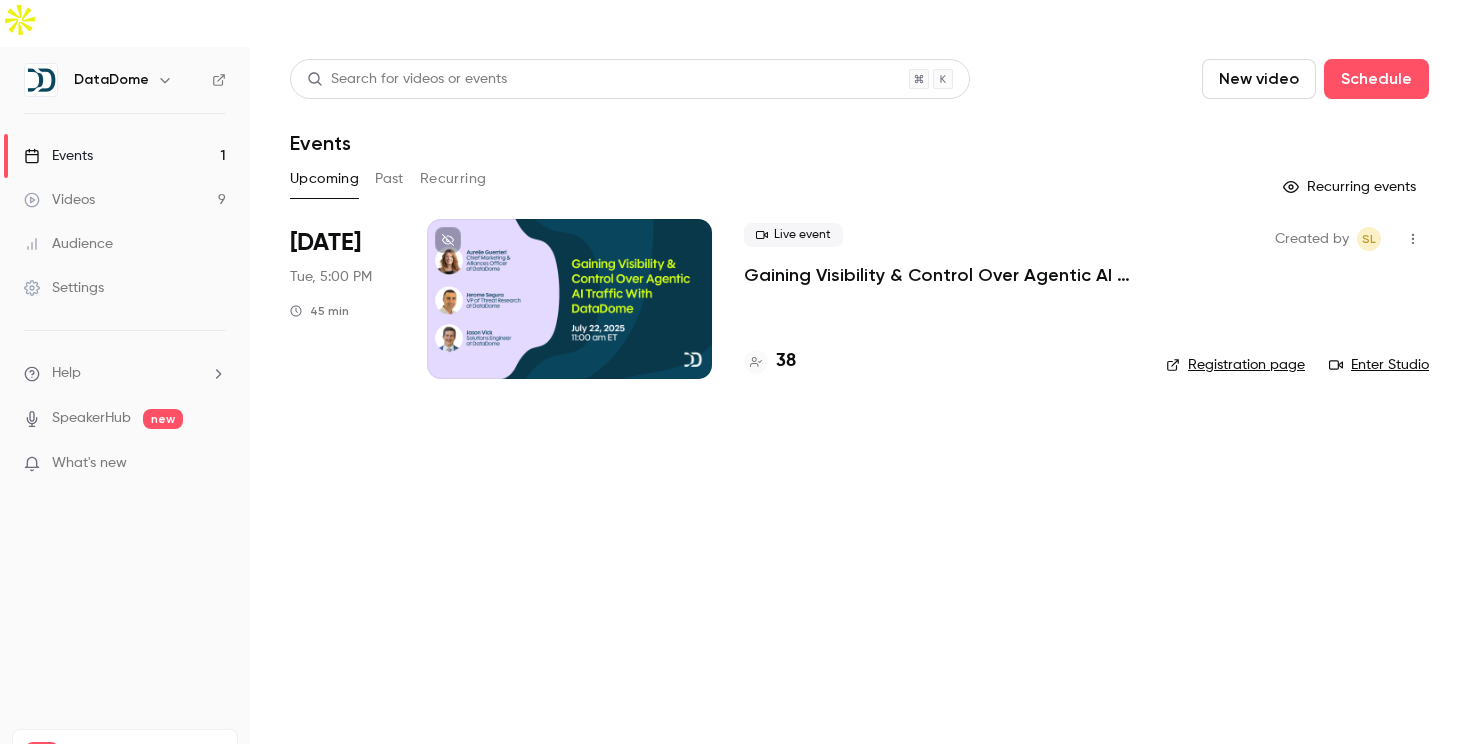 click on "Gaining Visibility & Control Over Agentic AI Traffic With DataDome" at bounding box center (939, 275) 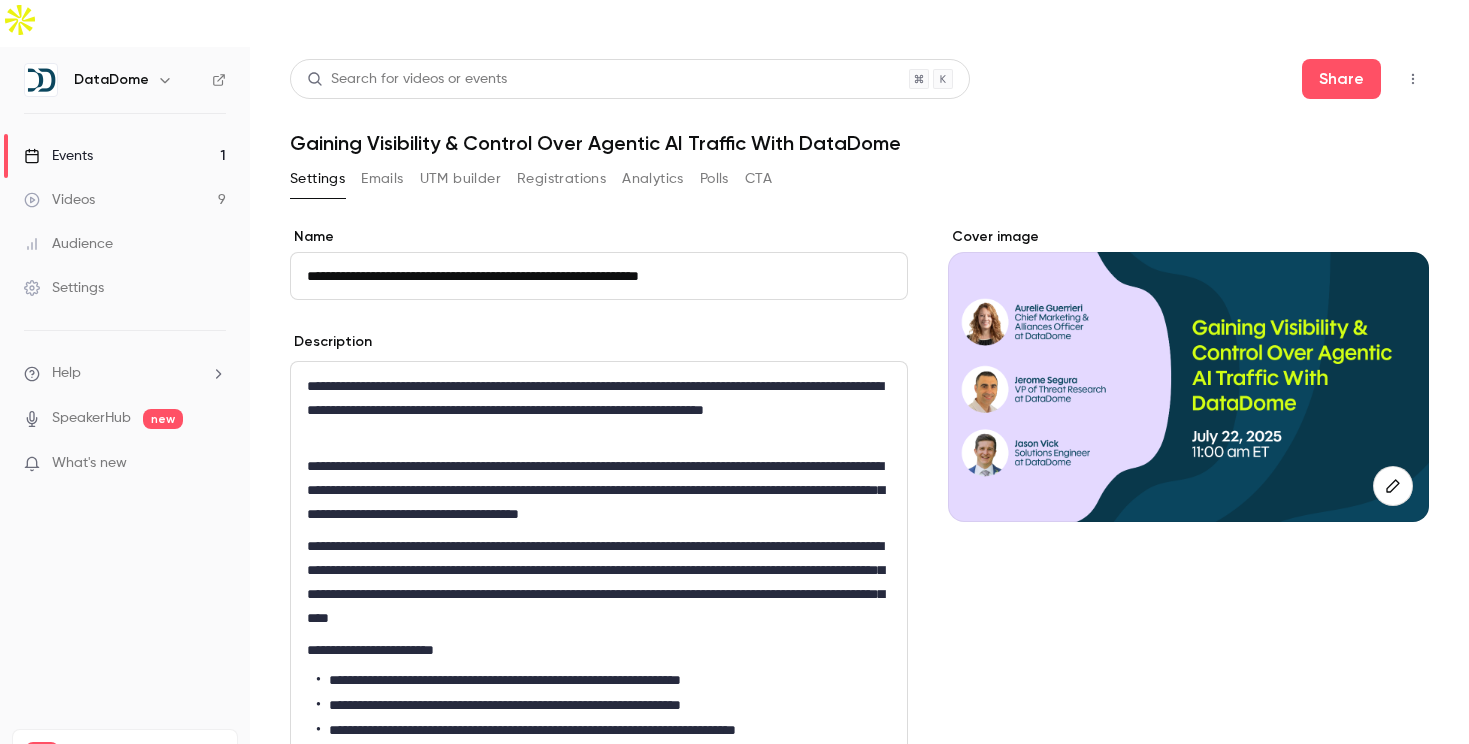 click on "Registrations" at bounding box center (561, 179) 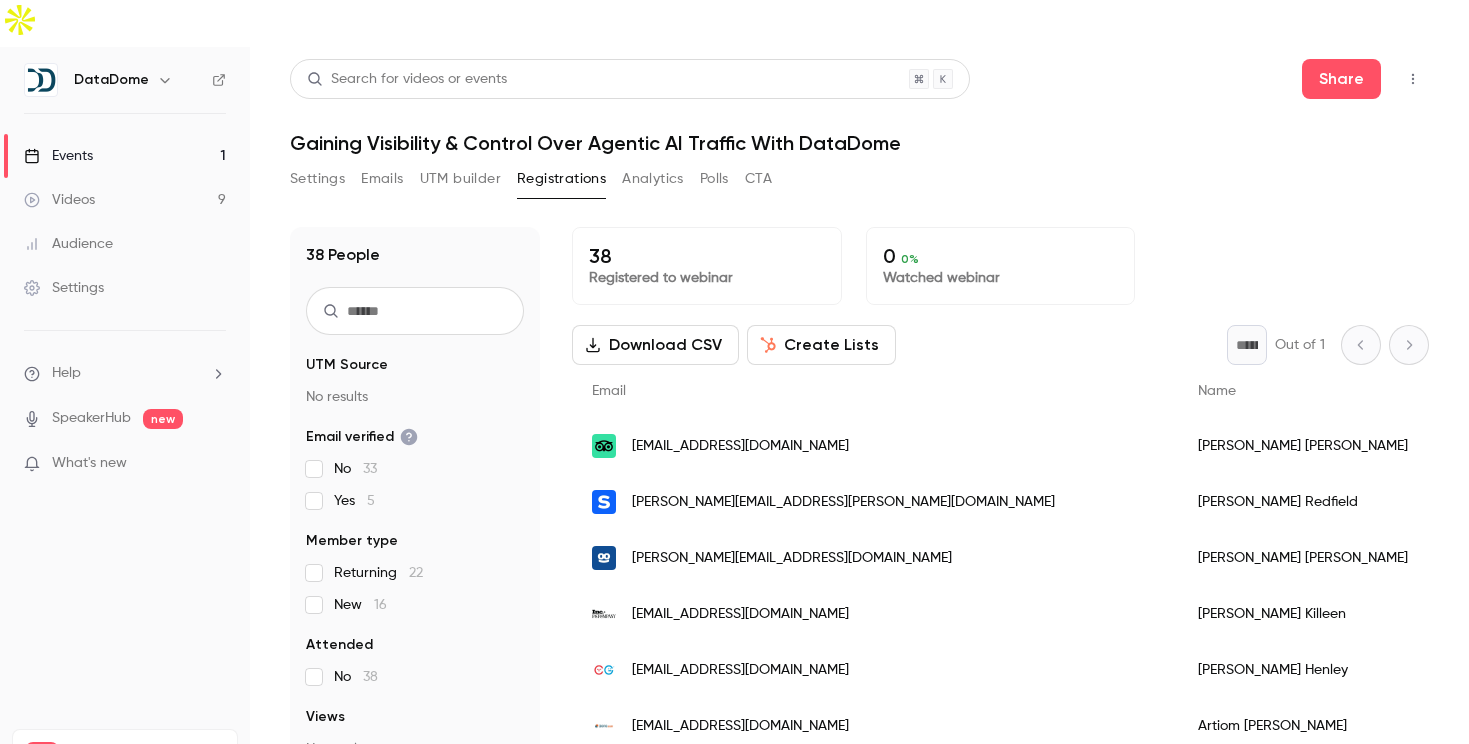 click on "Emails" at bounding box center (382, 179) 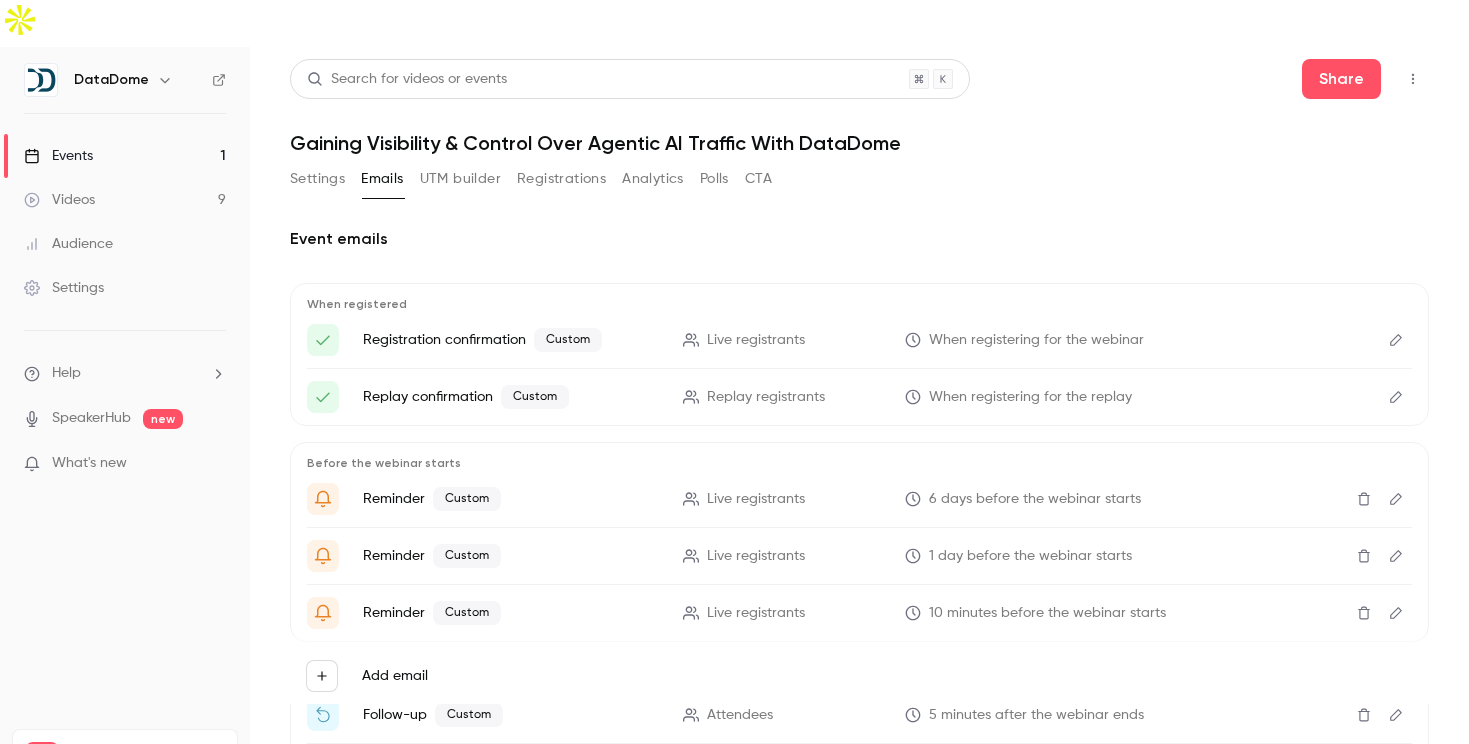 click 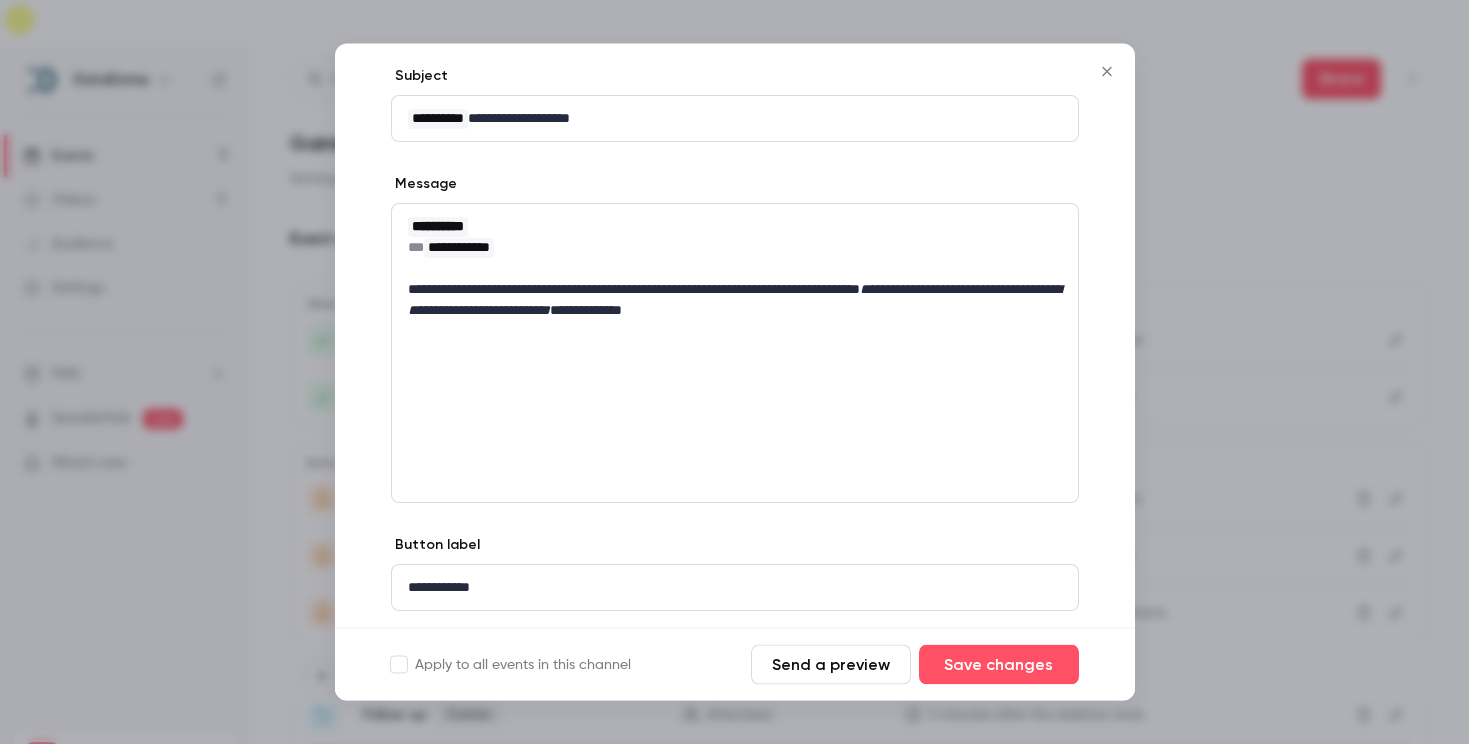 scroll, scrollTop: 198, scrollLeft: 0, axis: vertical 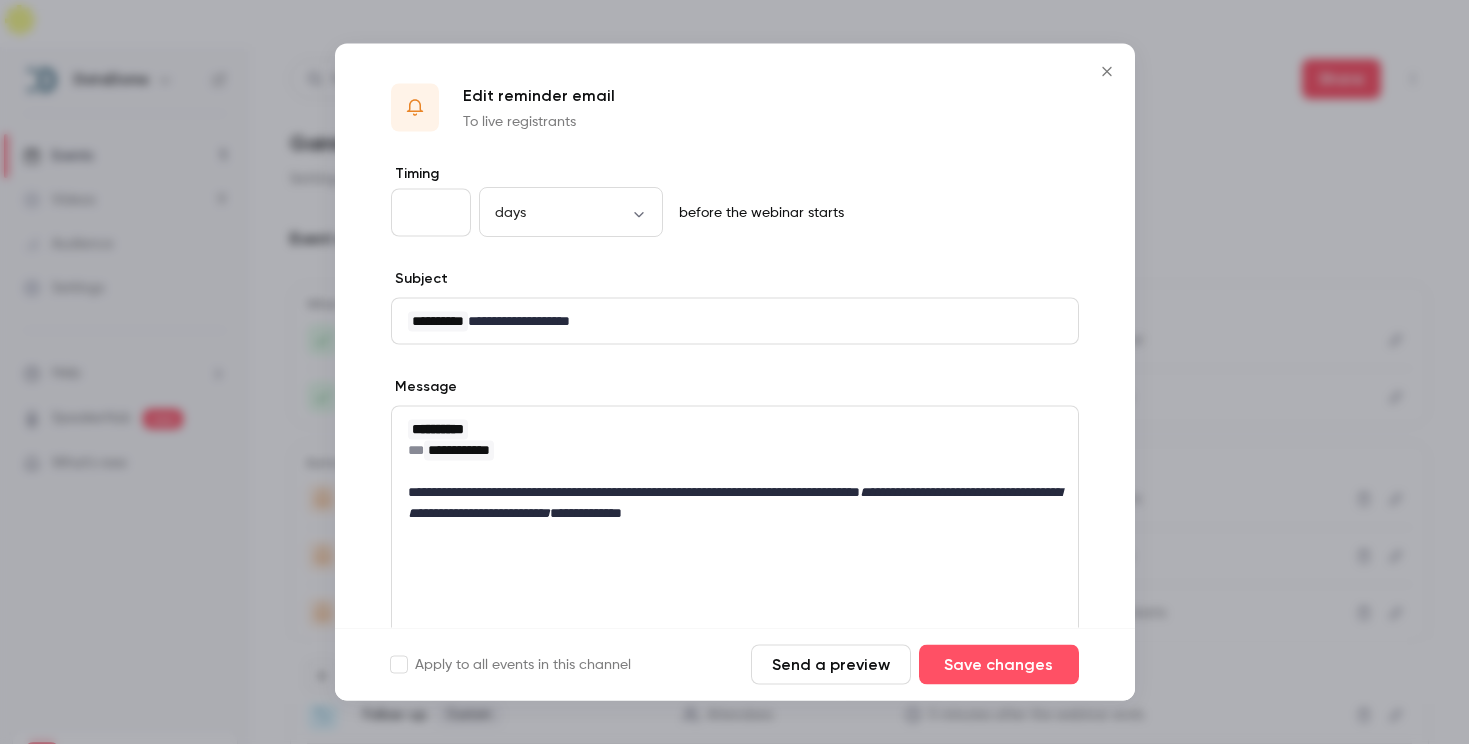 type on "*" 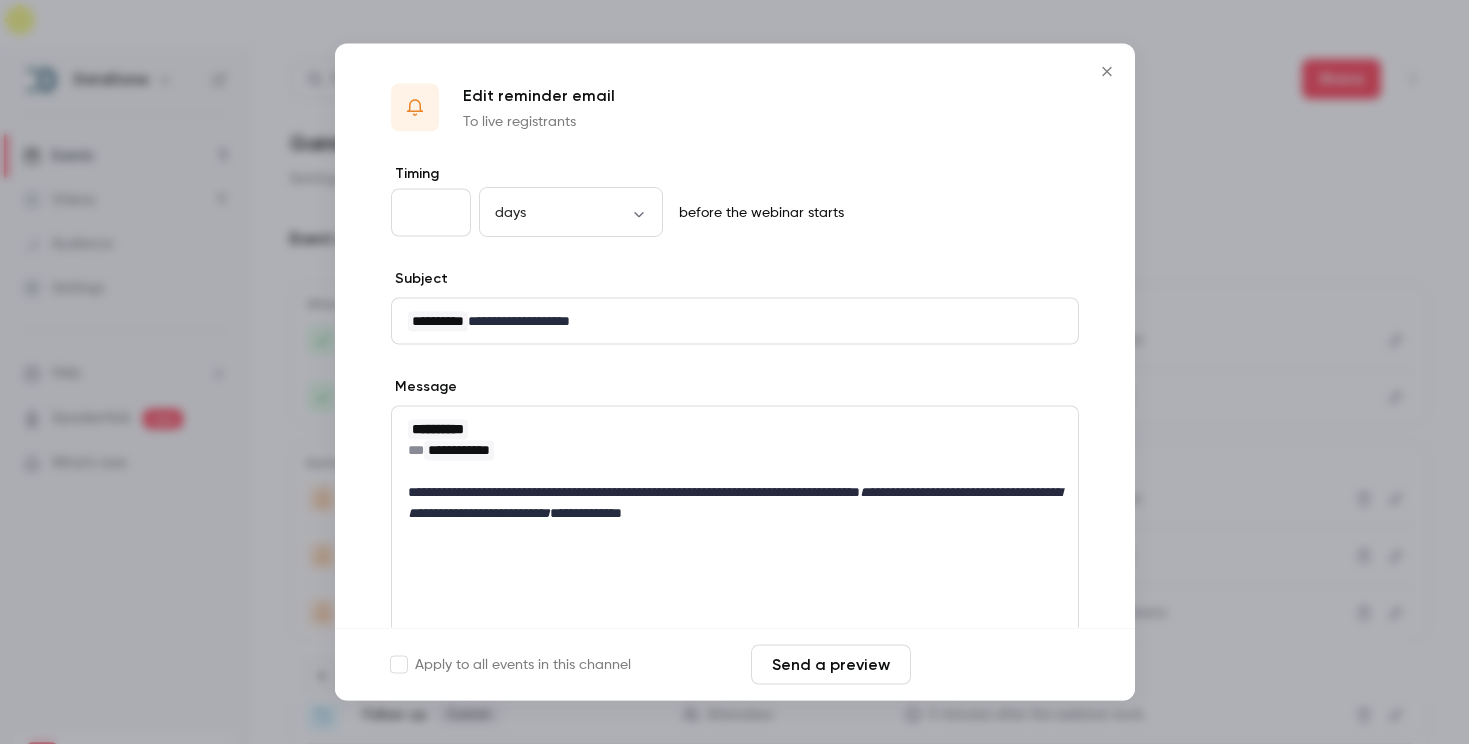 click on "Save changes" at bounding box center [999, 665] 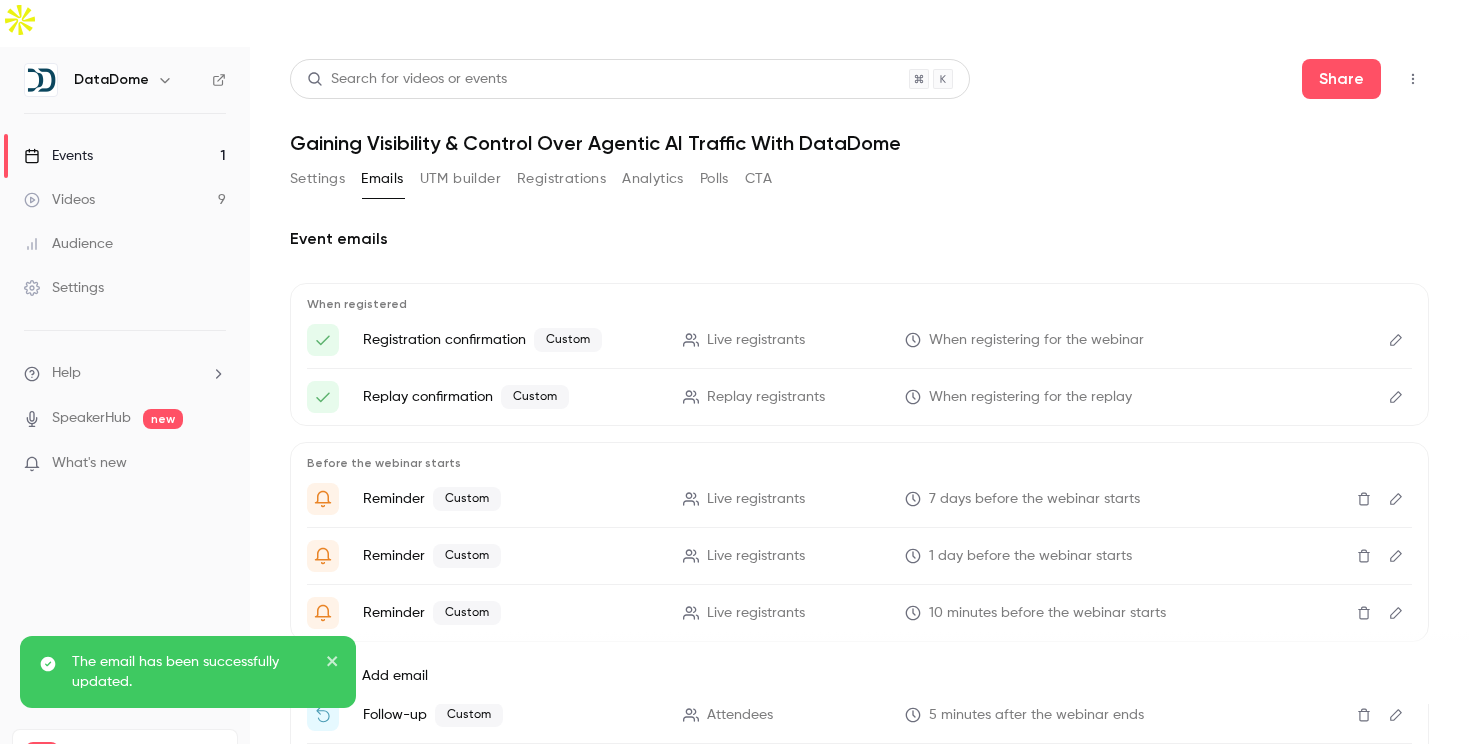 click on "Settings" at bounding box center [317, 179] 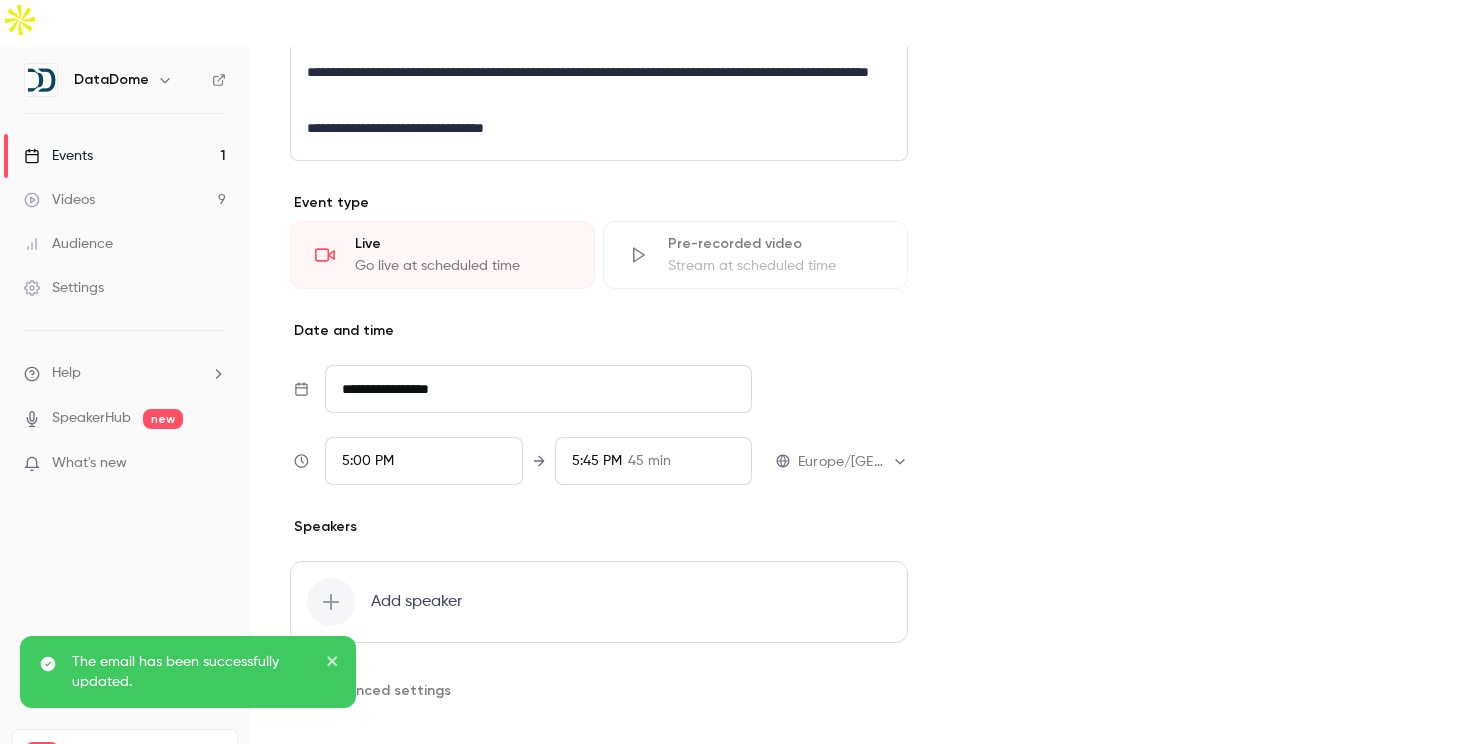 scroll, scrollTop: 759, scrollLeft: 0, axis: vertical 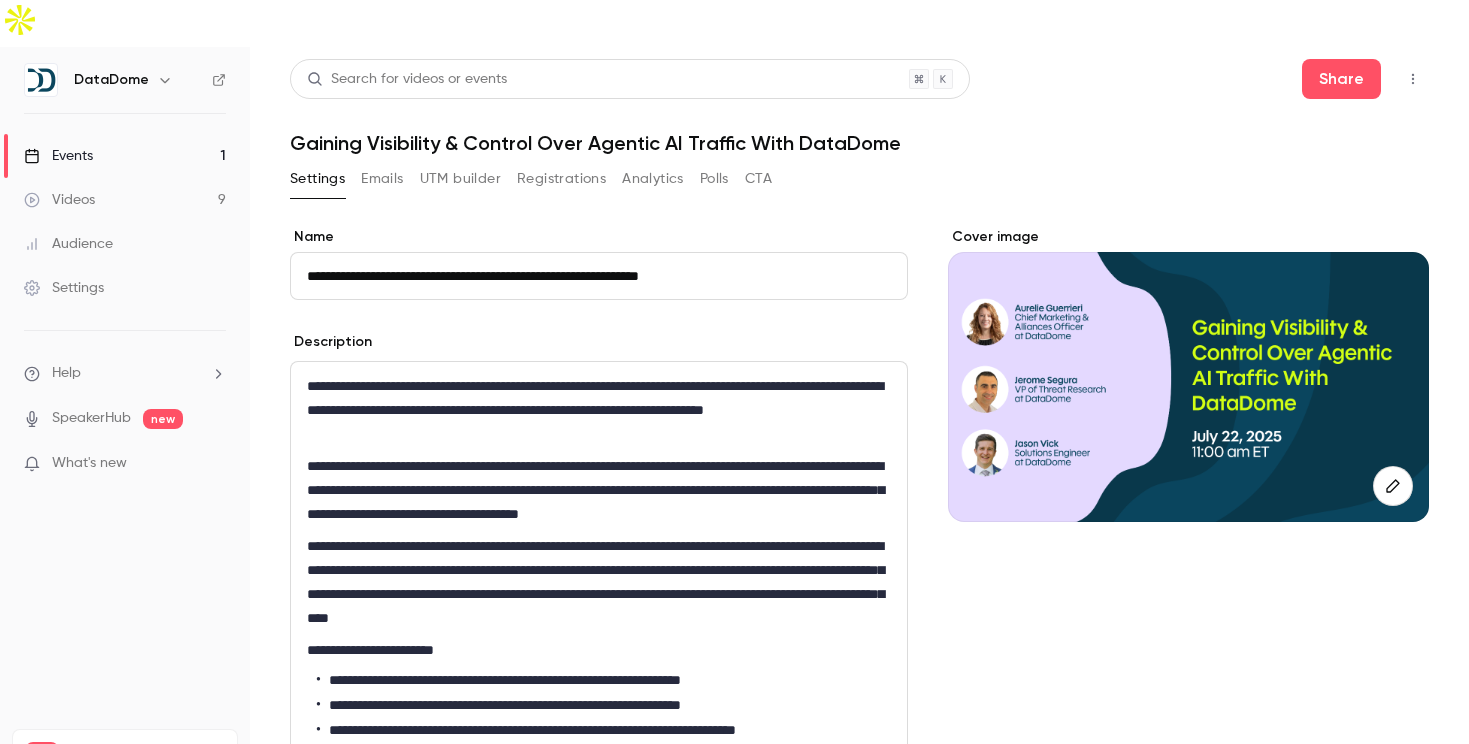click on "Emails" at bounding box center [382, 179] 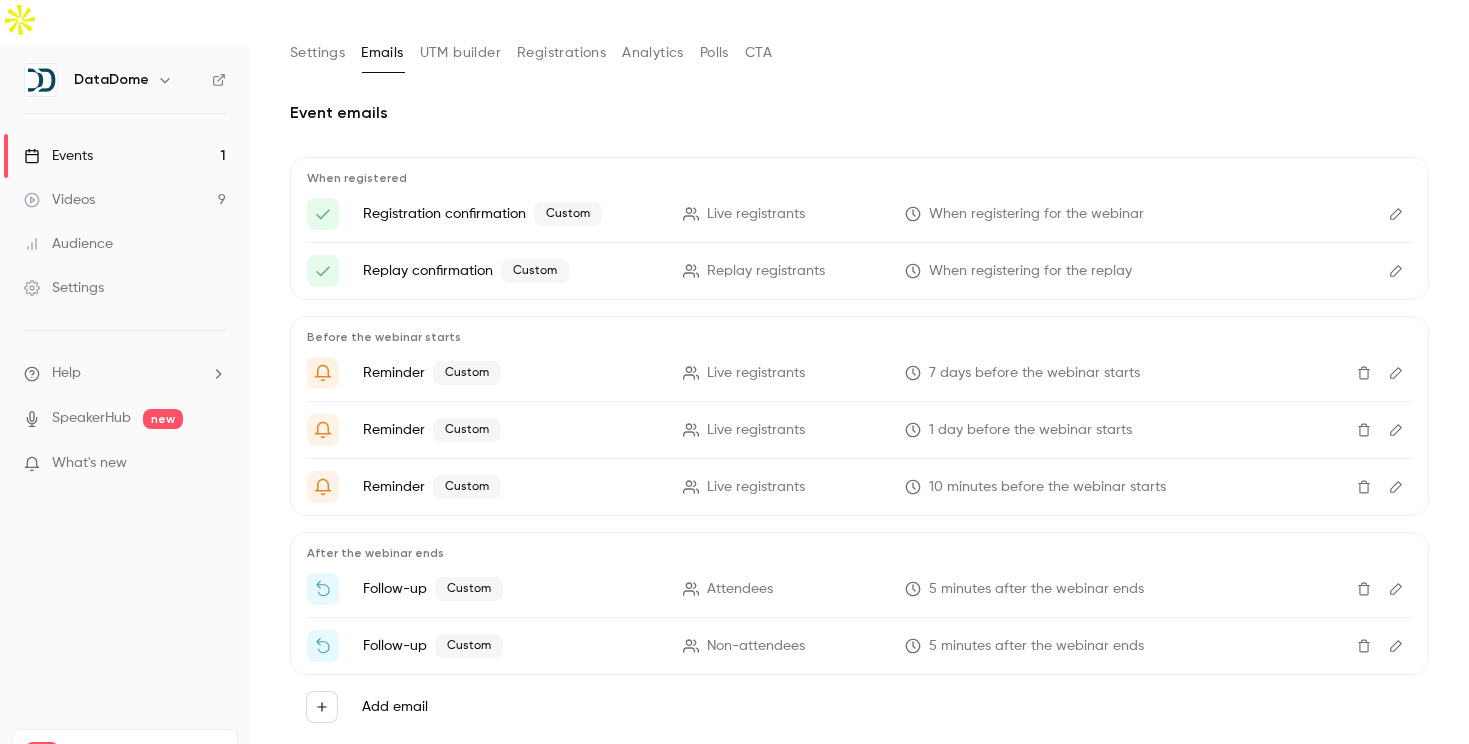 scroll, scrollTop: 0, scrollLeft: 0, axis: both 